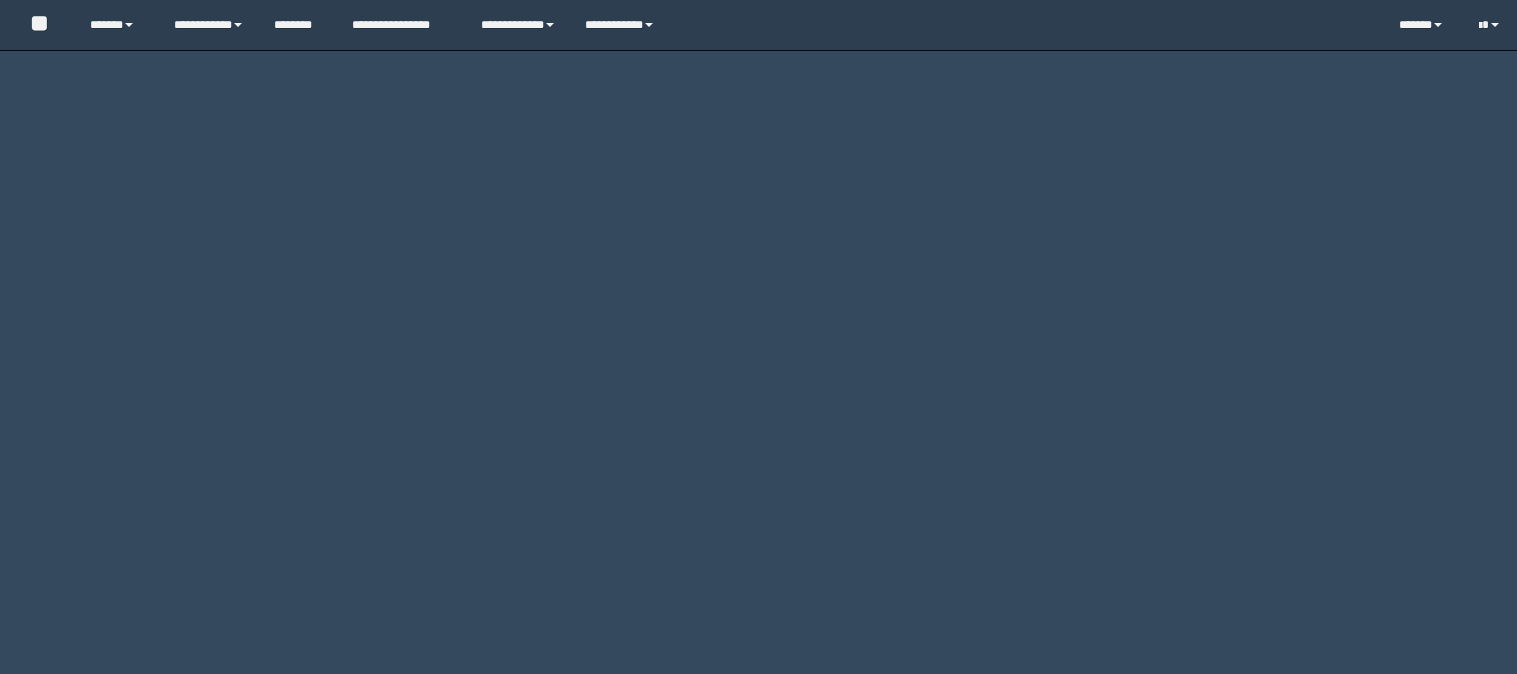 scroll, scrollTop: 0, scrollLeft: 0, axis: both 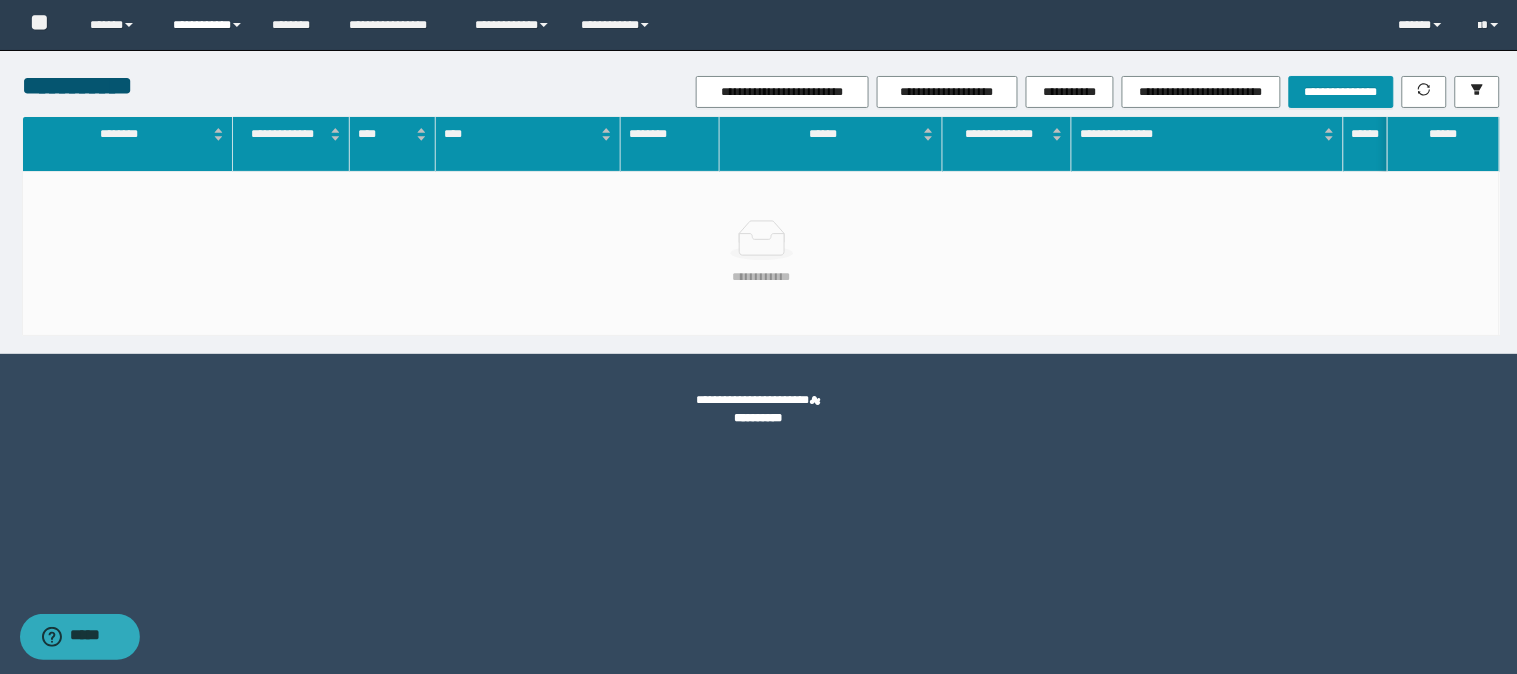 click on "**********" at bounding box center (207, 25) 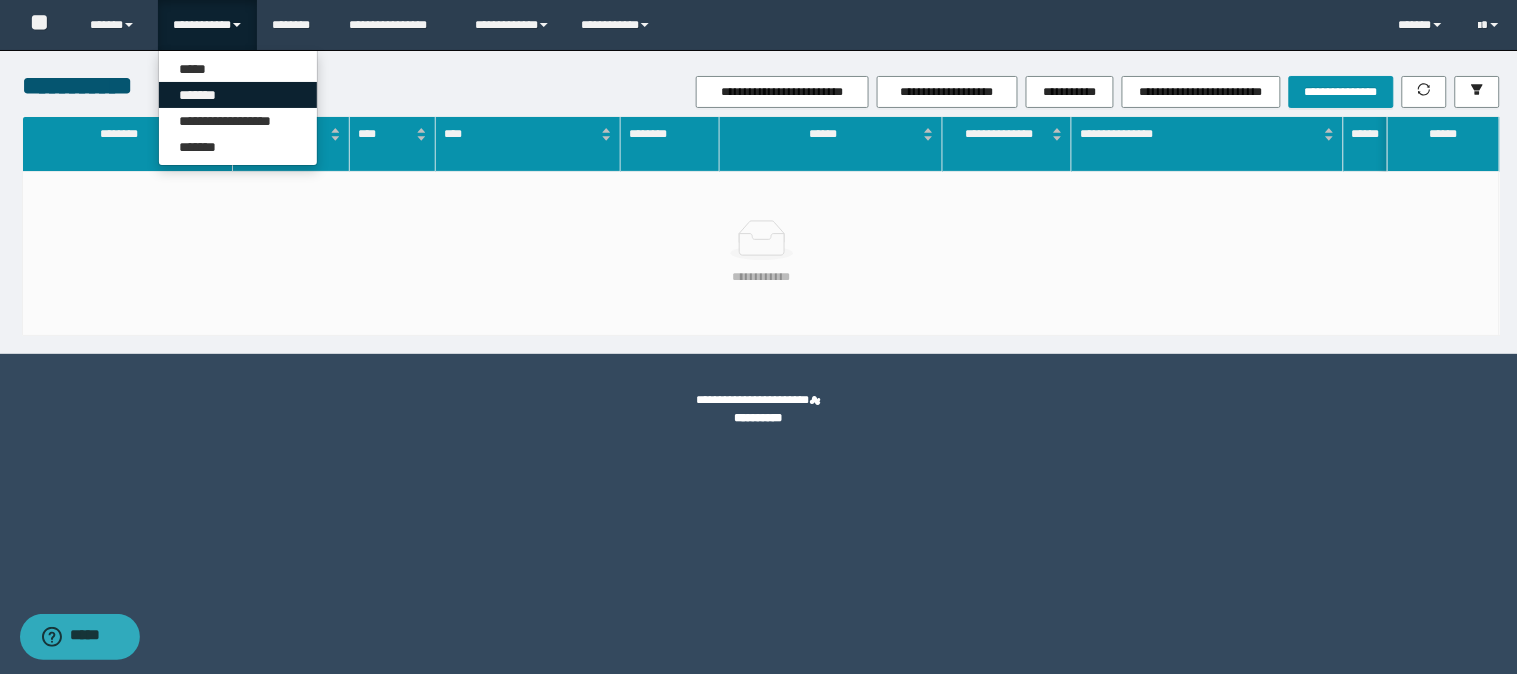 click on "*******" at bounding box center [238, 95] 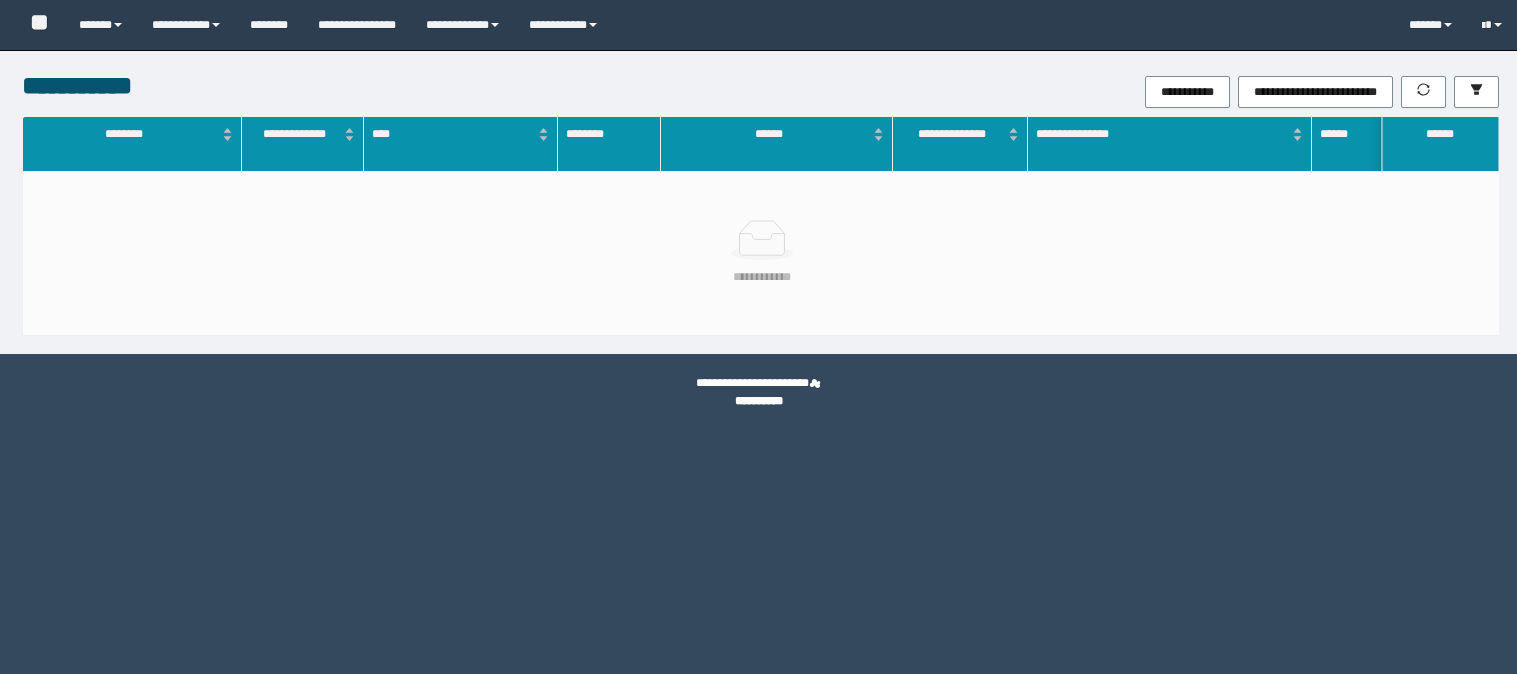 scroll, scrollTop: 0, scrollLeft: 0, axis: both 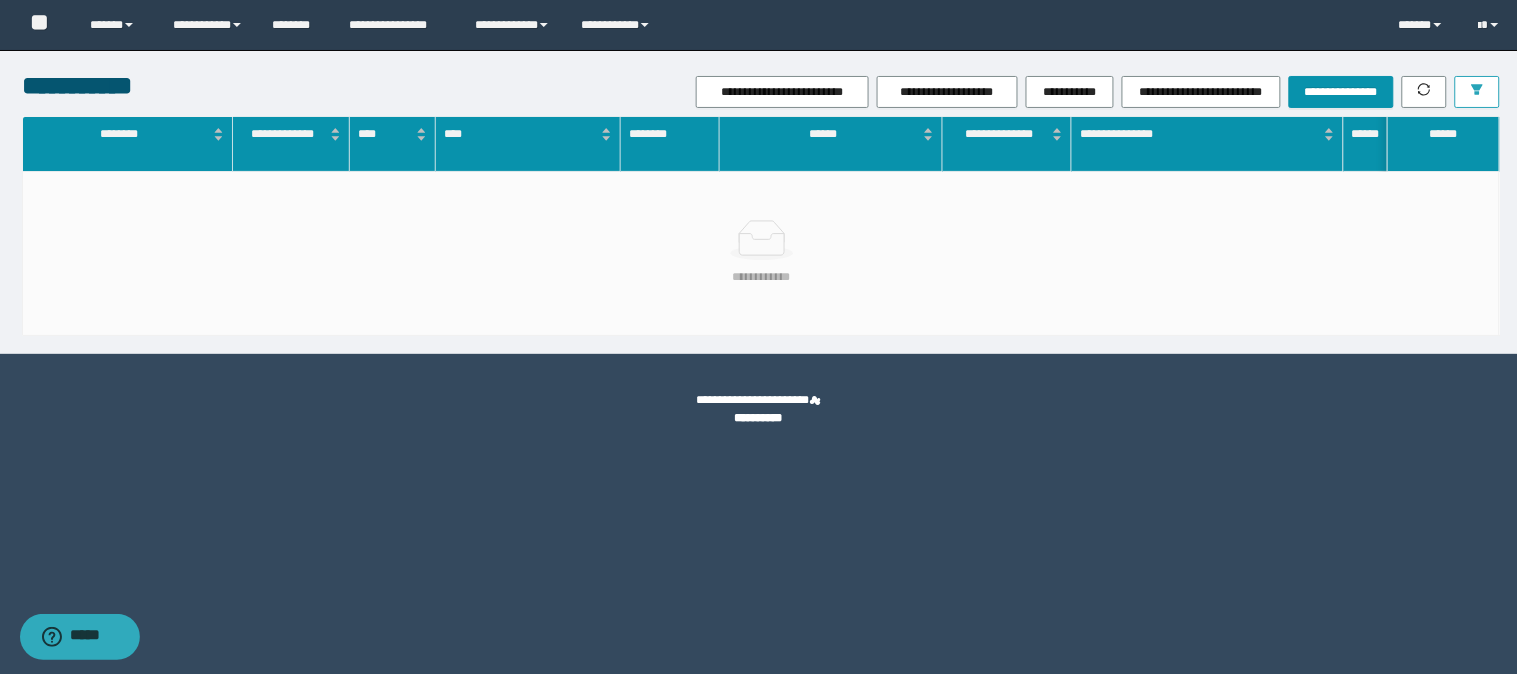 click at bounding box center (1477, 91) 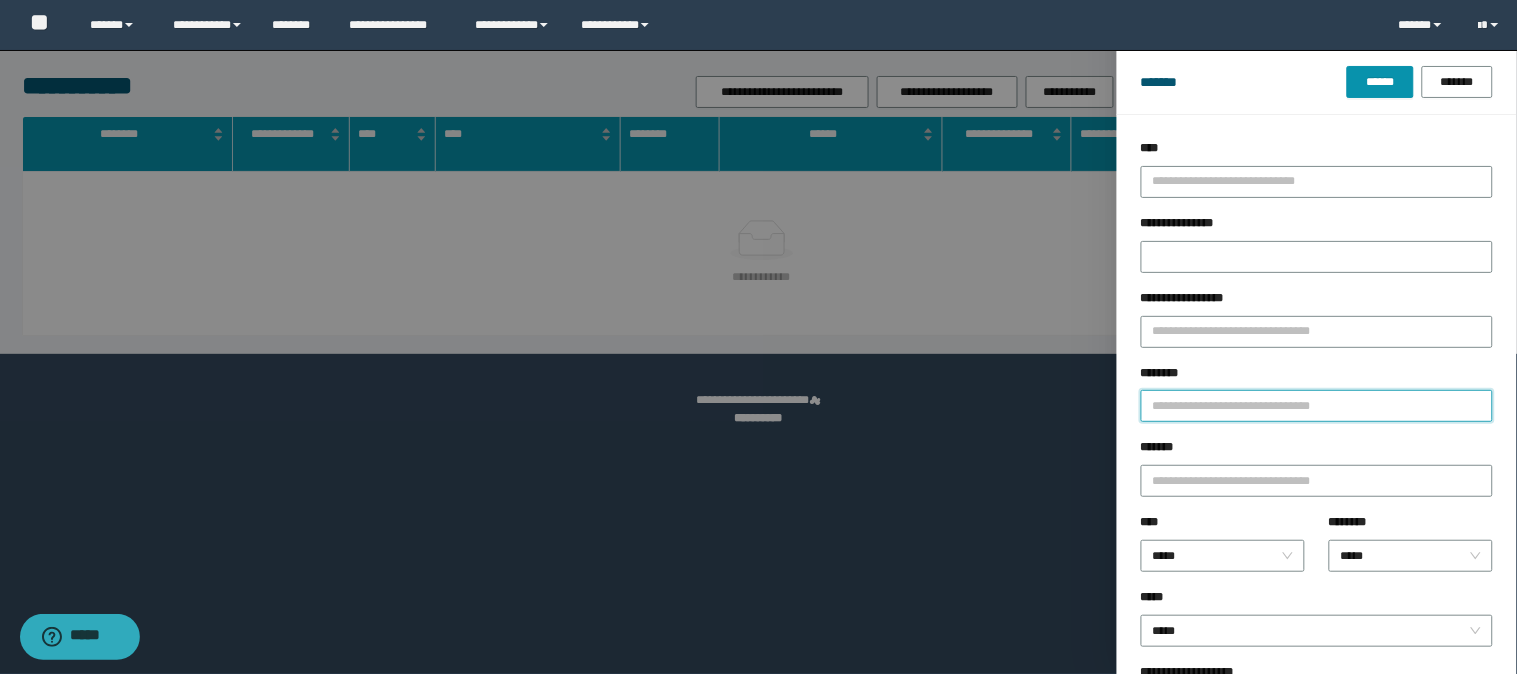 click on "********" at bounding box center [1317, 406] 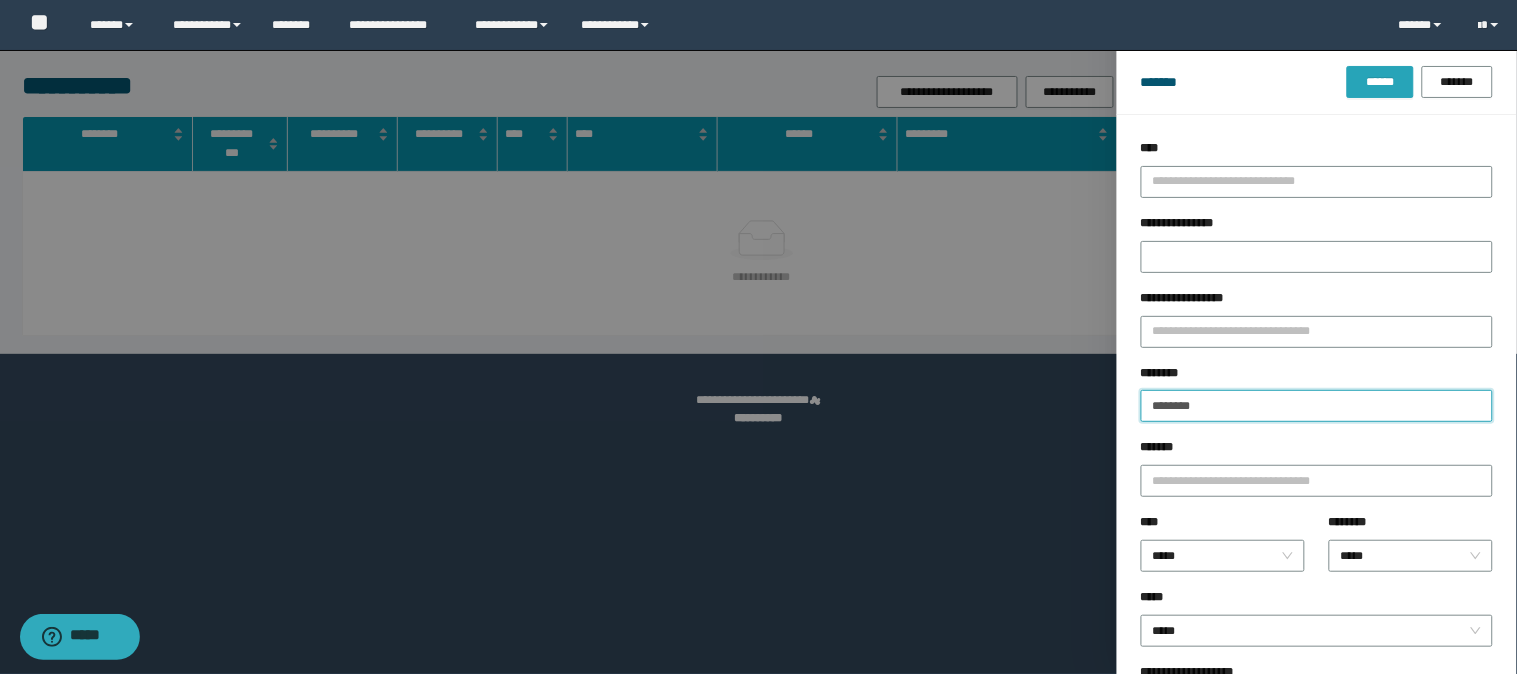 type on "********" 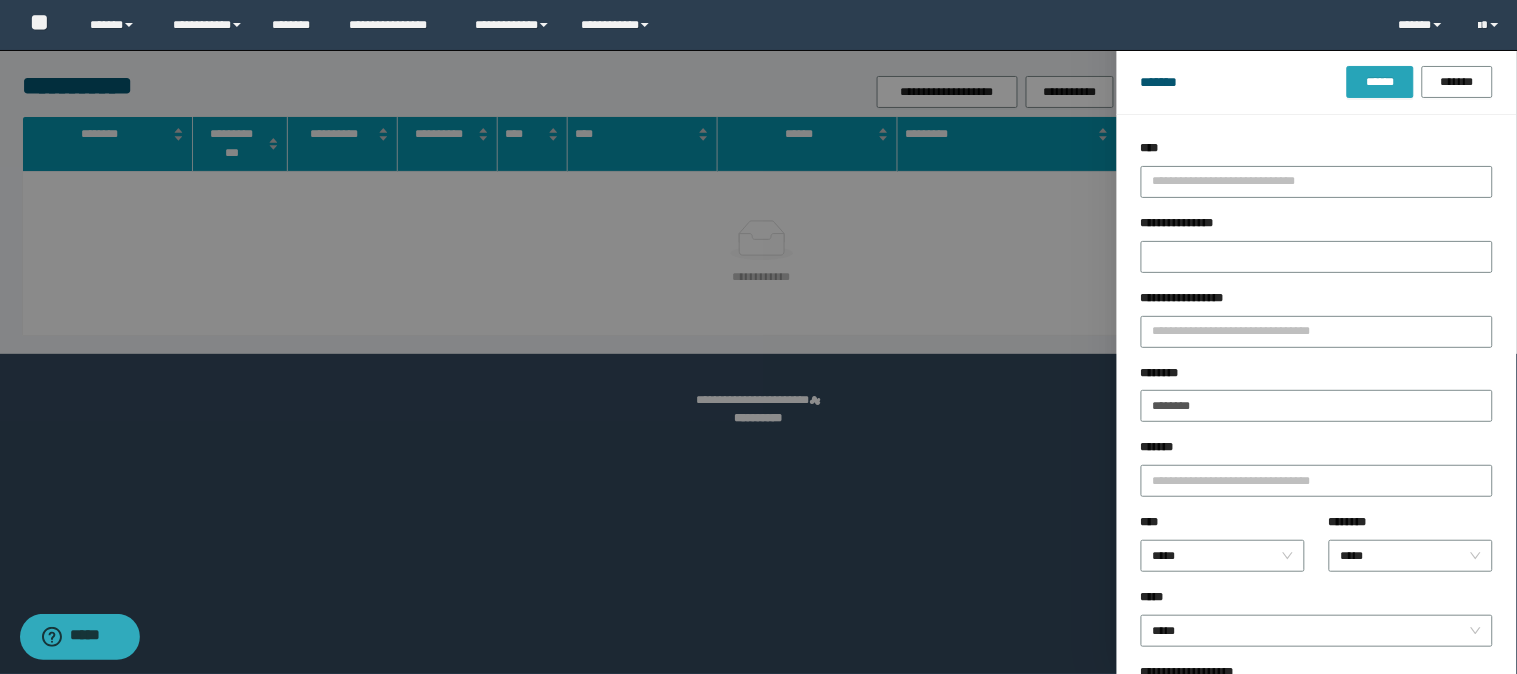 click on "******" at bounding box center (1380, 82) 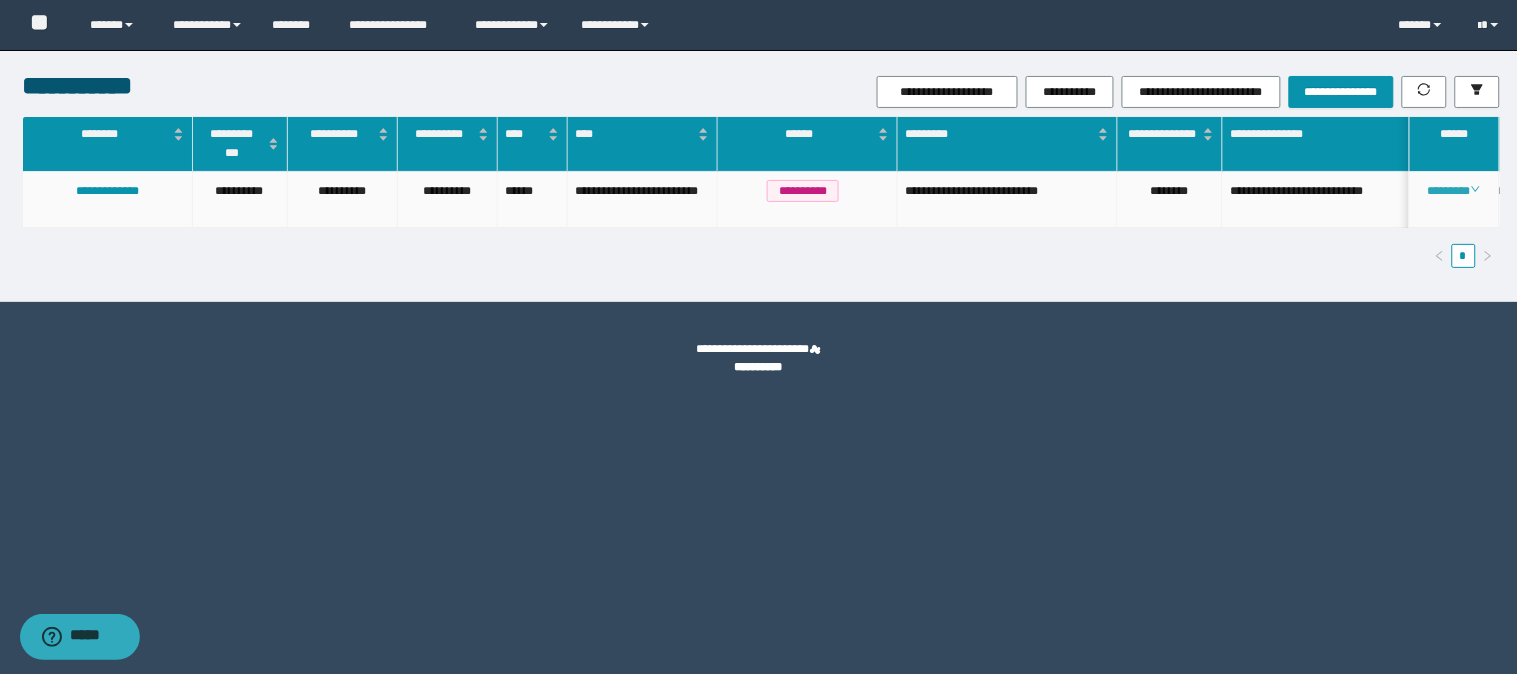 click on "********" at bounding box center (1454, 191) 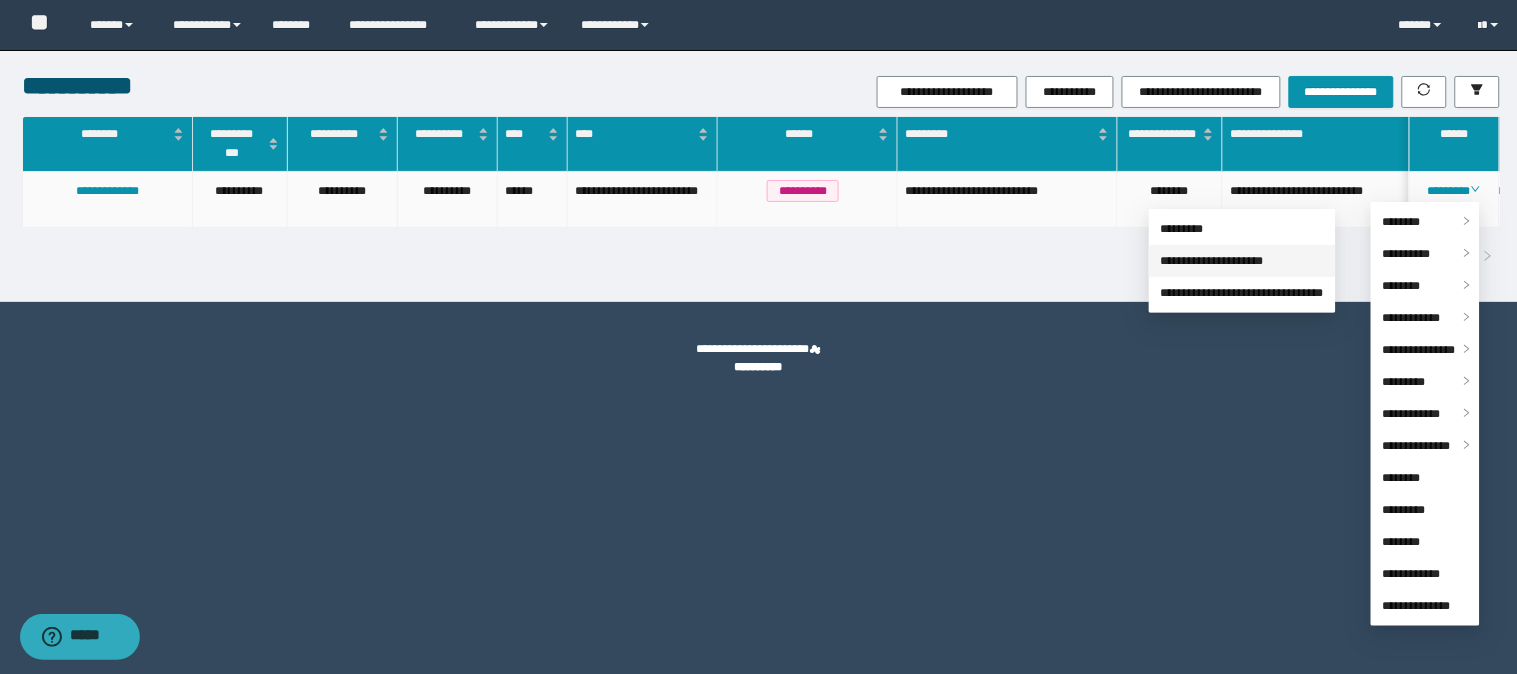 click on "**********" at bounding box center (1212, 261) 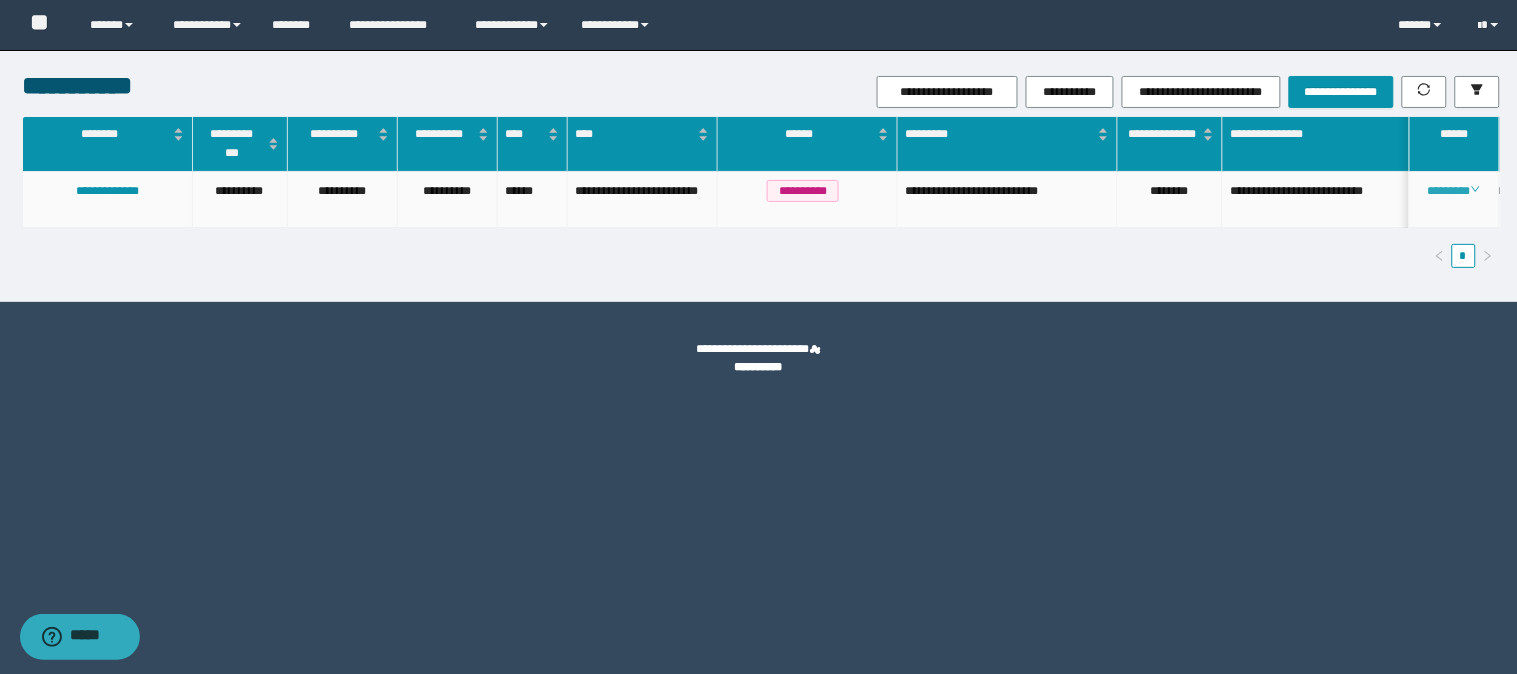 click on "********" at bounding box center [1454, 191] 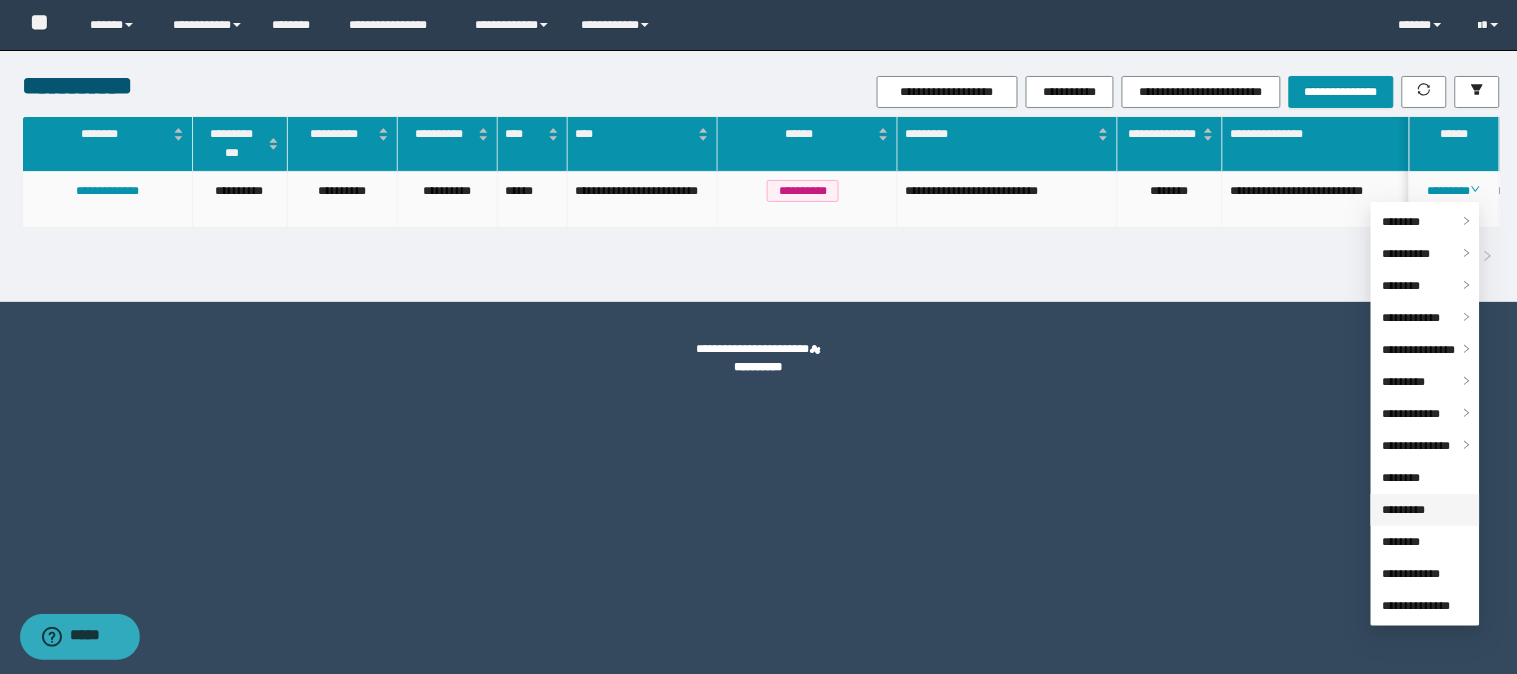 click on "*********" at bounding box center [1404, 510] 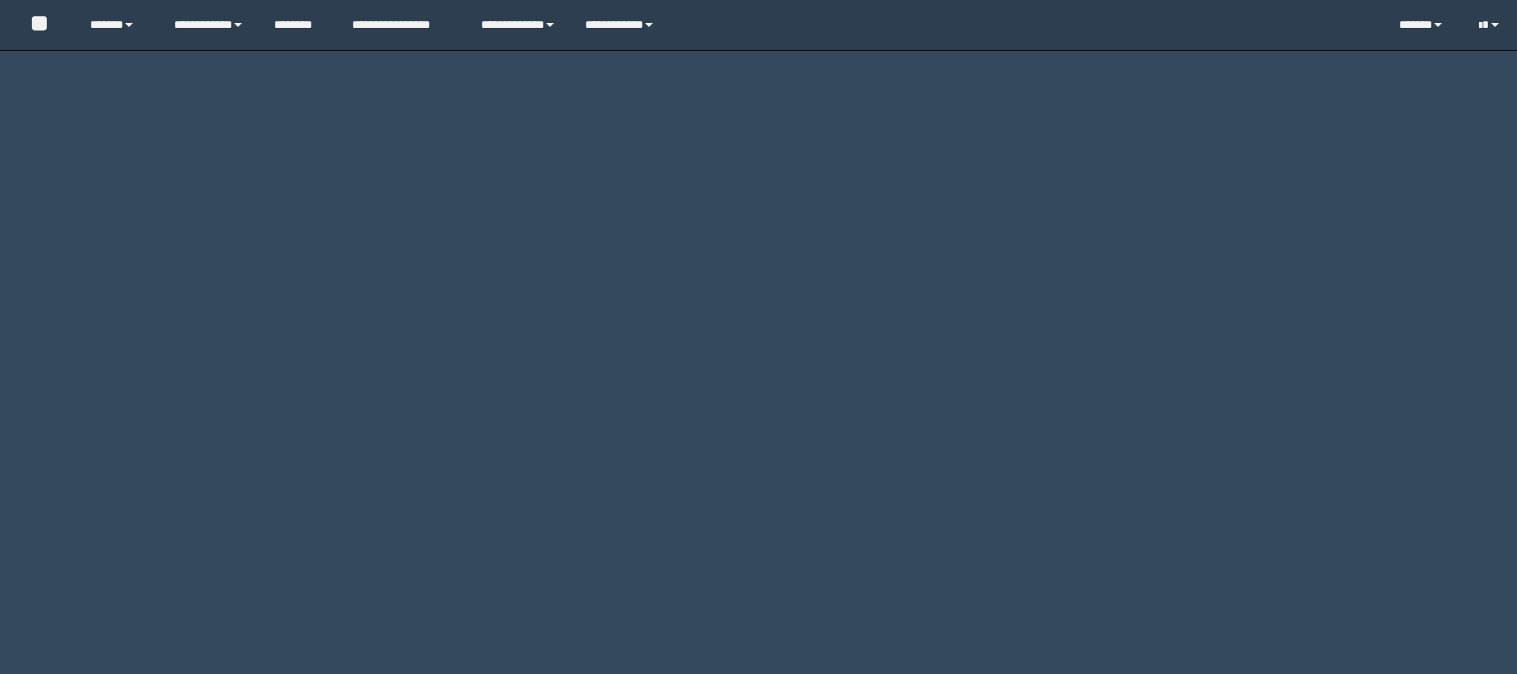 scroll, scrollTop: 0, scrollLeft: 0, axis: both 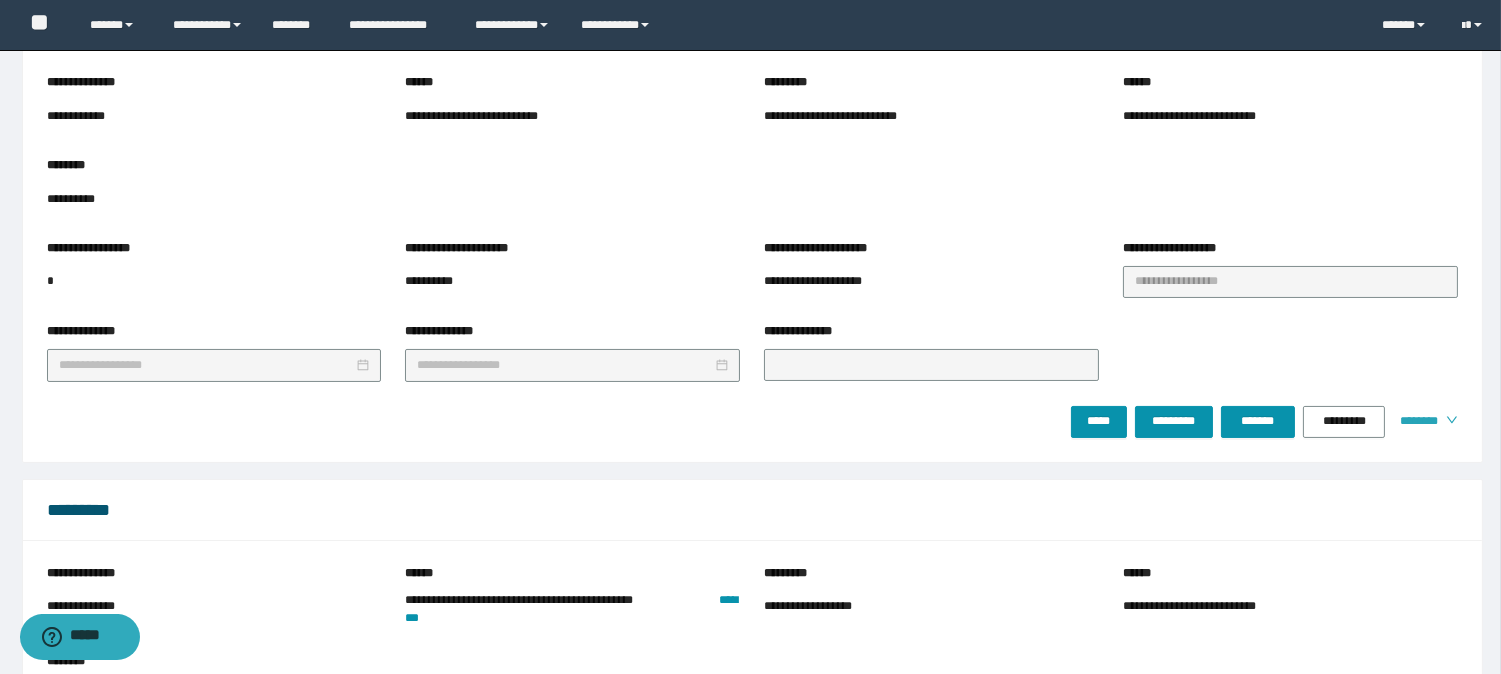 click on "********" at bounding box center (1415, 421) 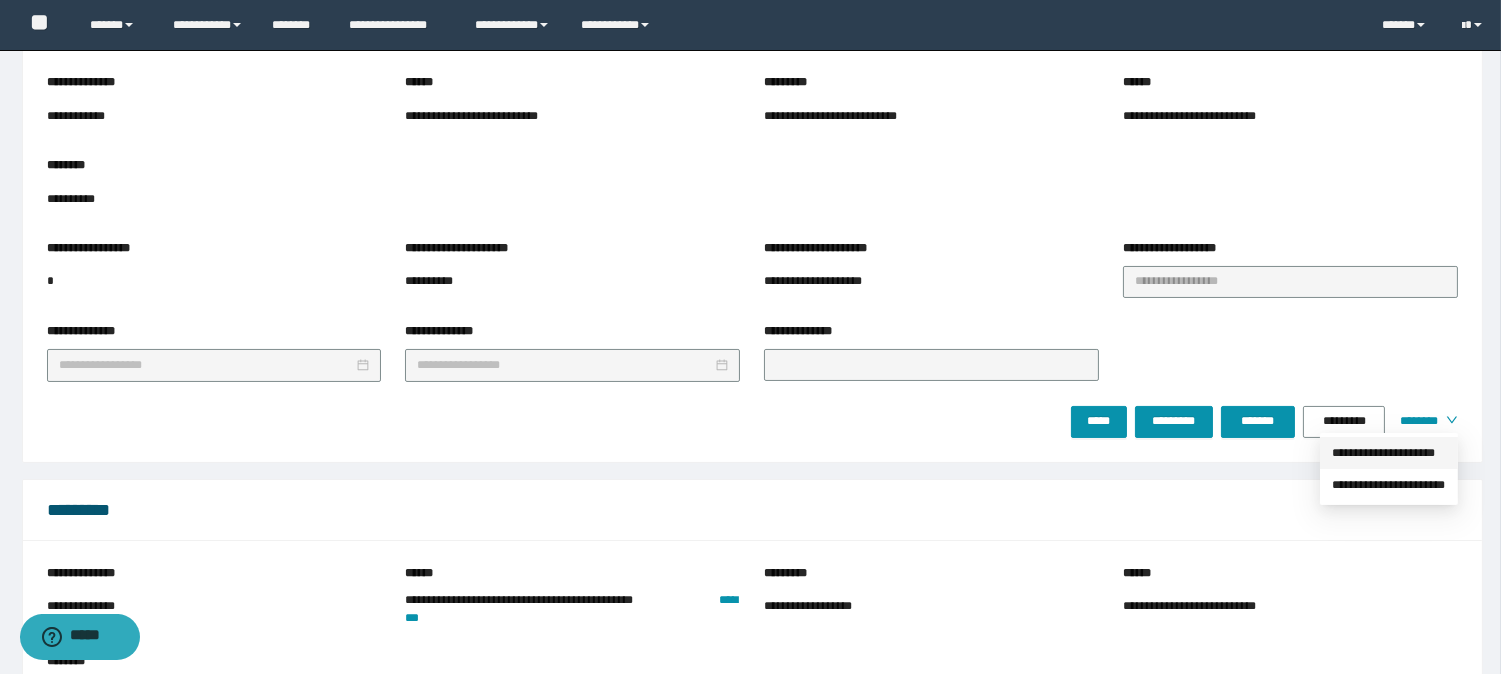 click on "**********" at bounding box center (1389, 453) 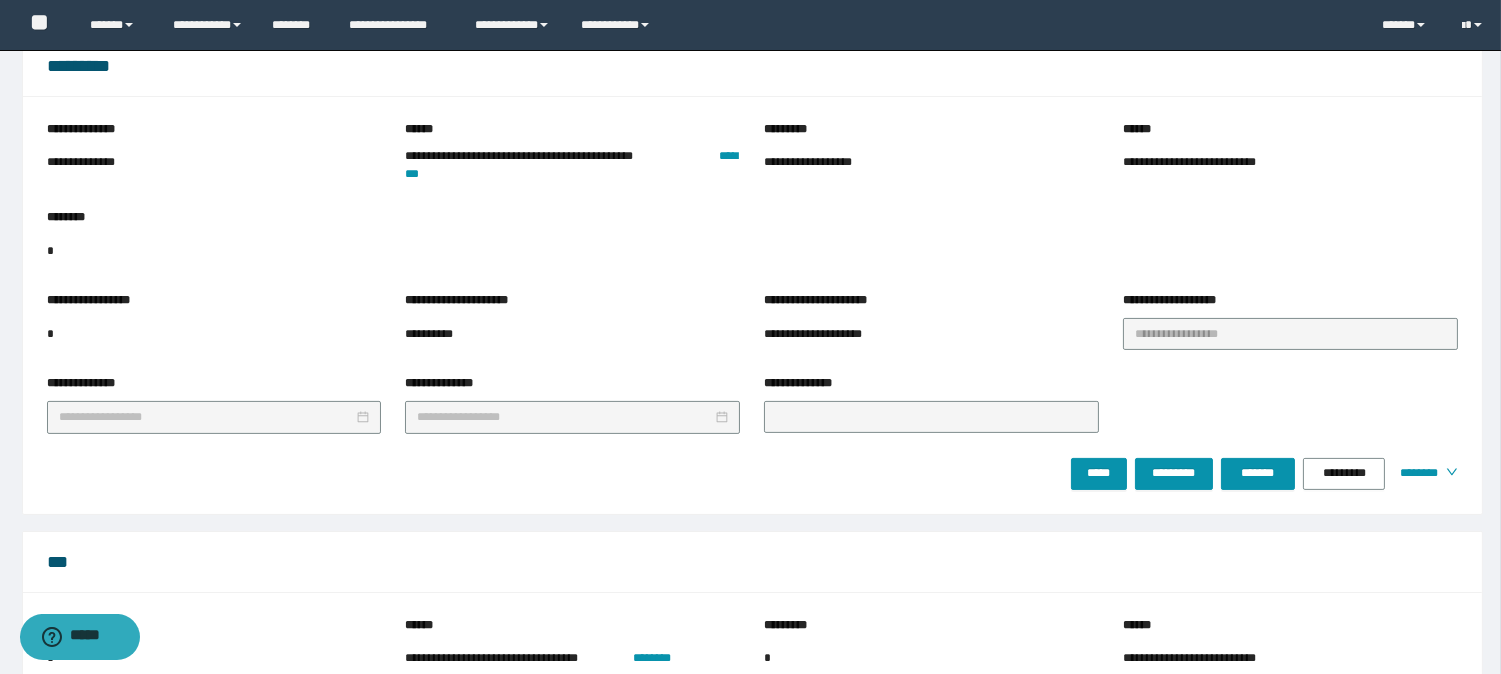 scroll, scrollTop: 777, scrollLeft: 0, axis: vertical 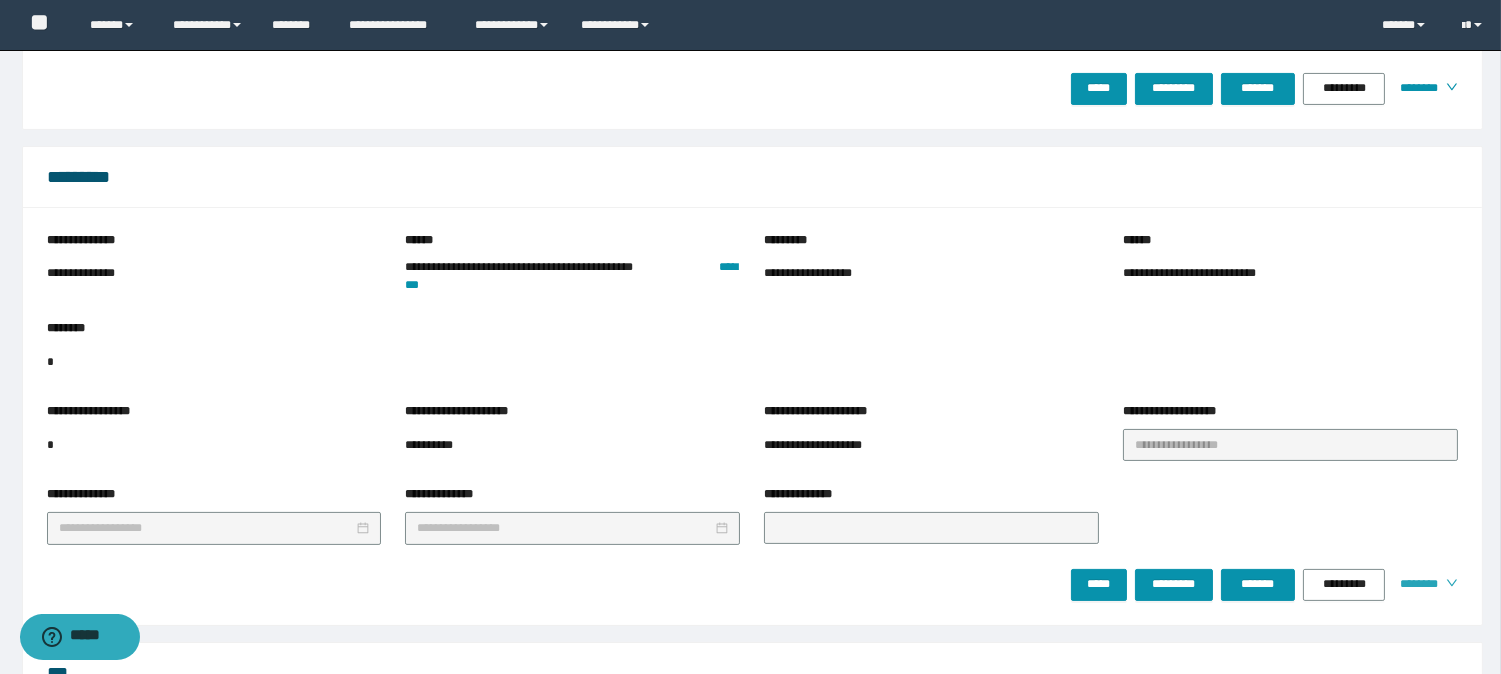click on "********" at bounding box center (1425, 584) 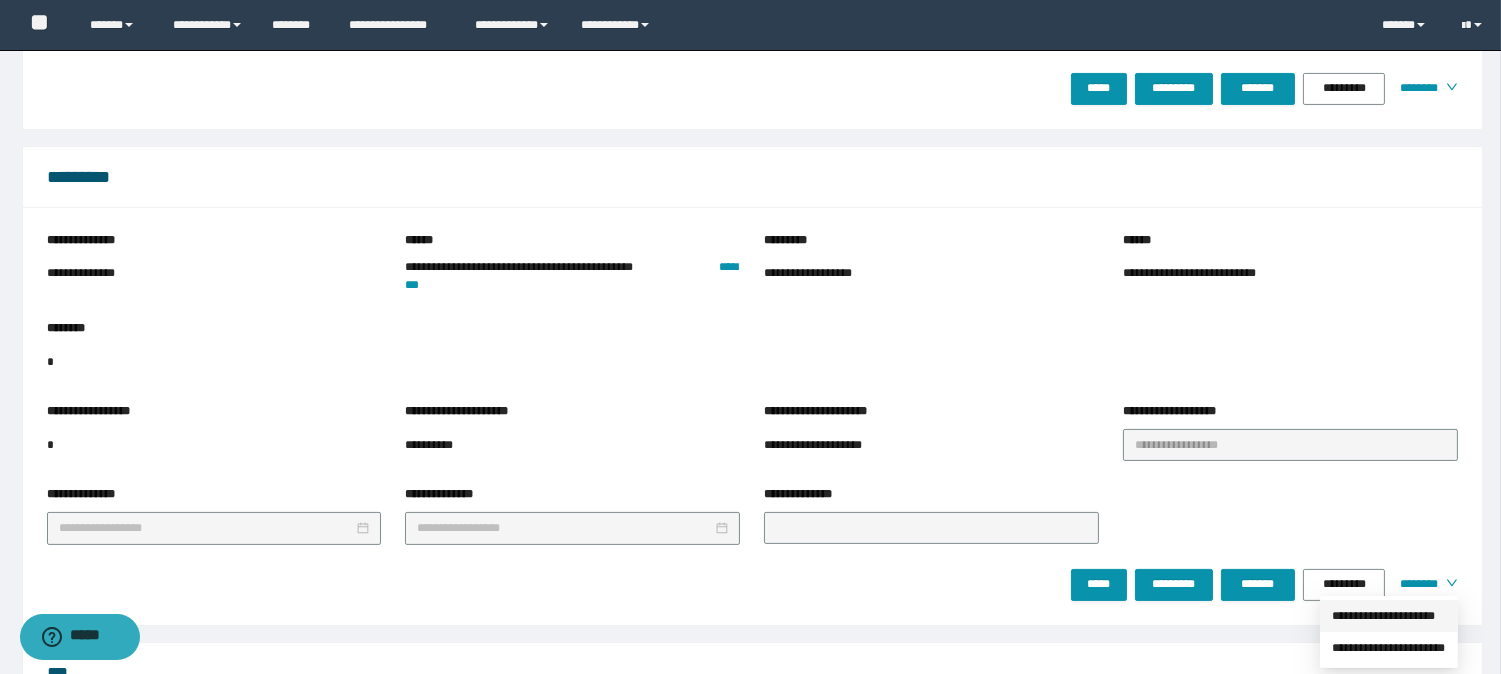 click on "**********" at bounding box center [1389, 616] 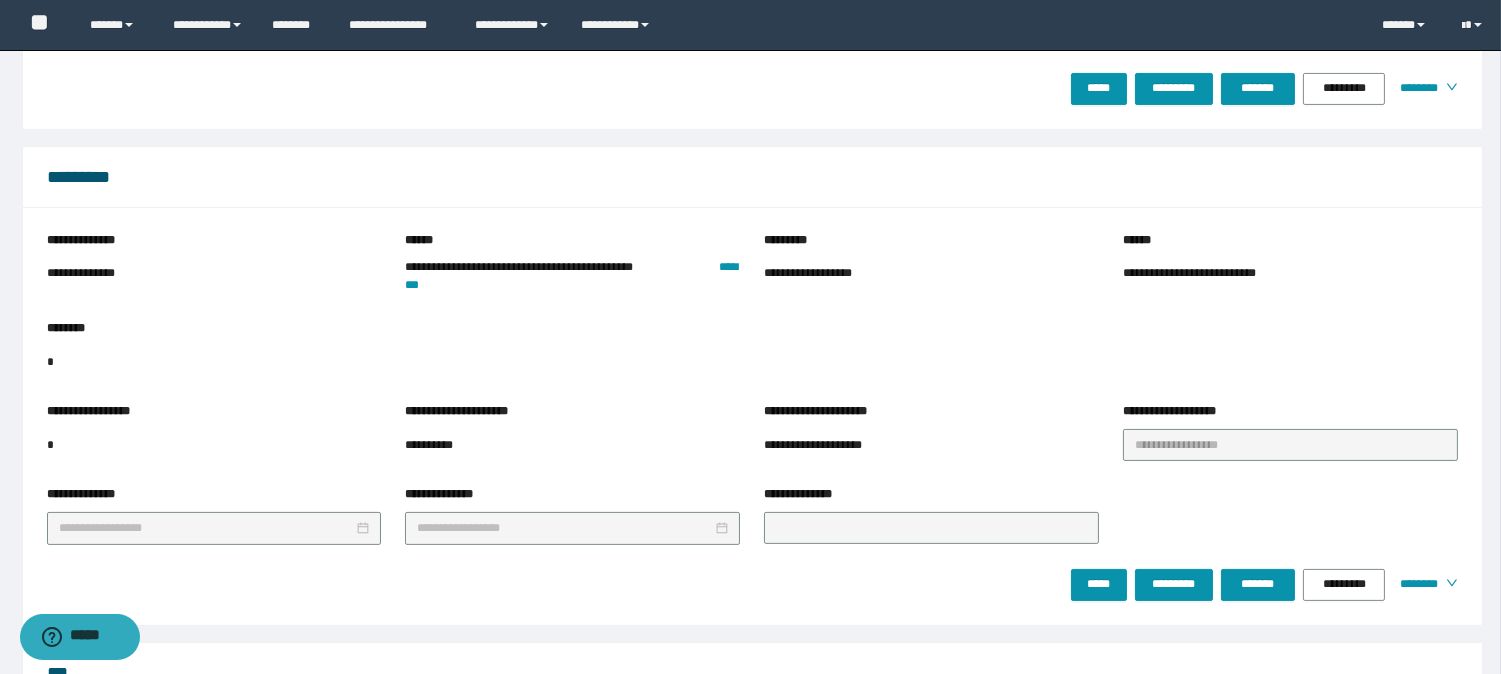 click on "******" at bounding box center (1290, 244) 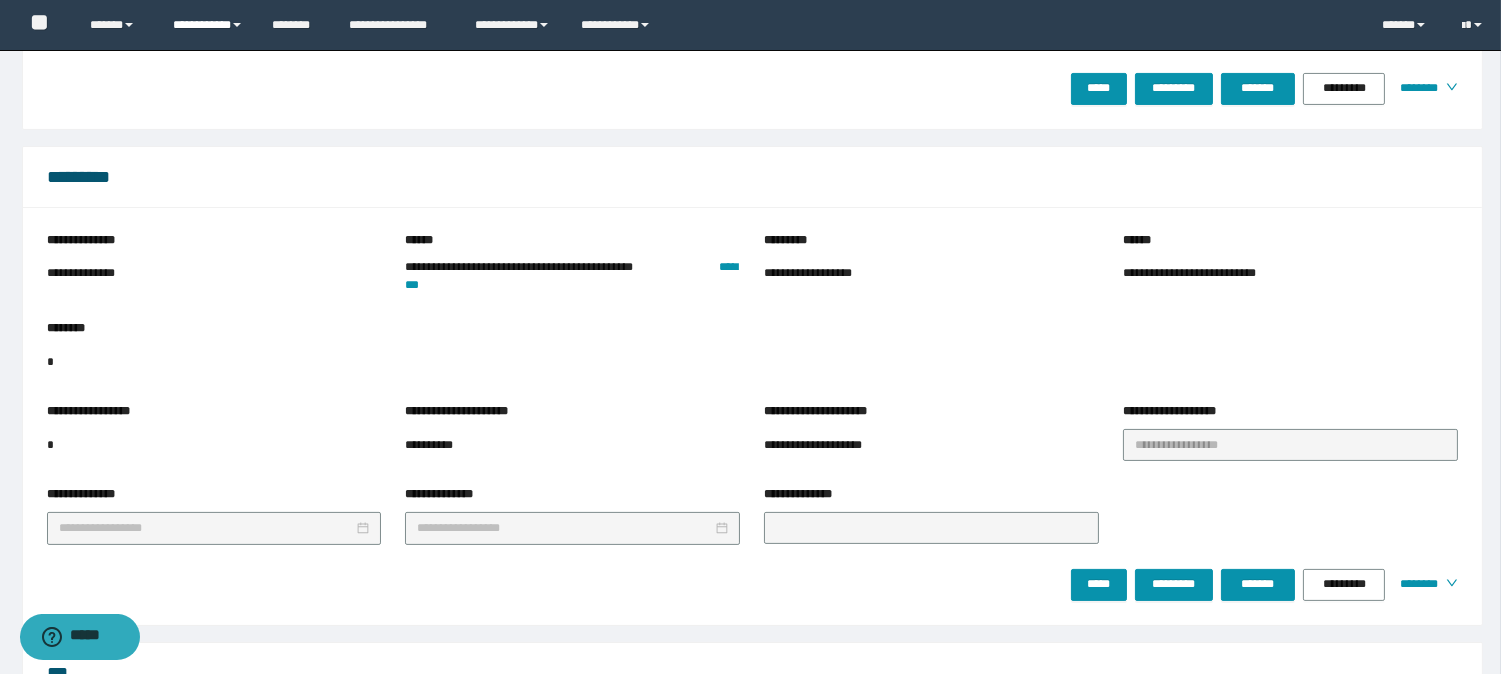 click on "**********" at bounding box center [207, 25] 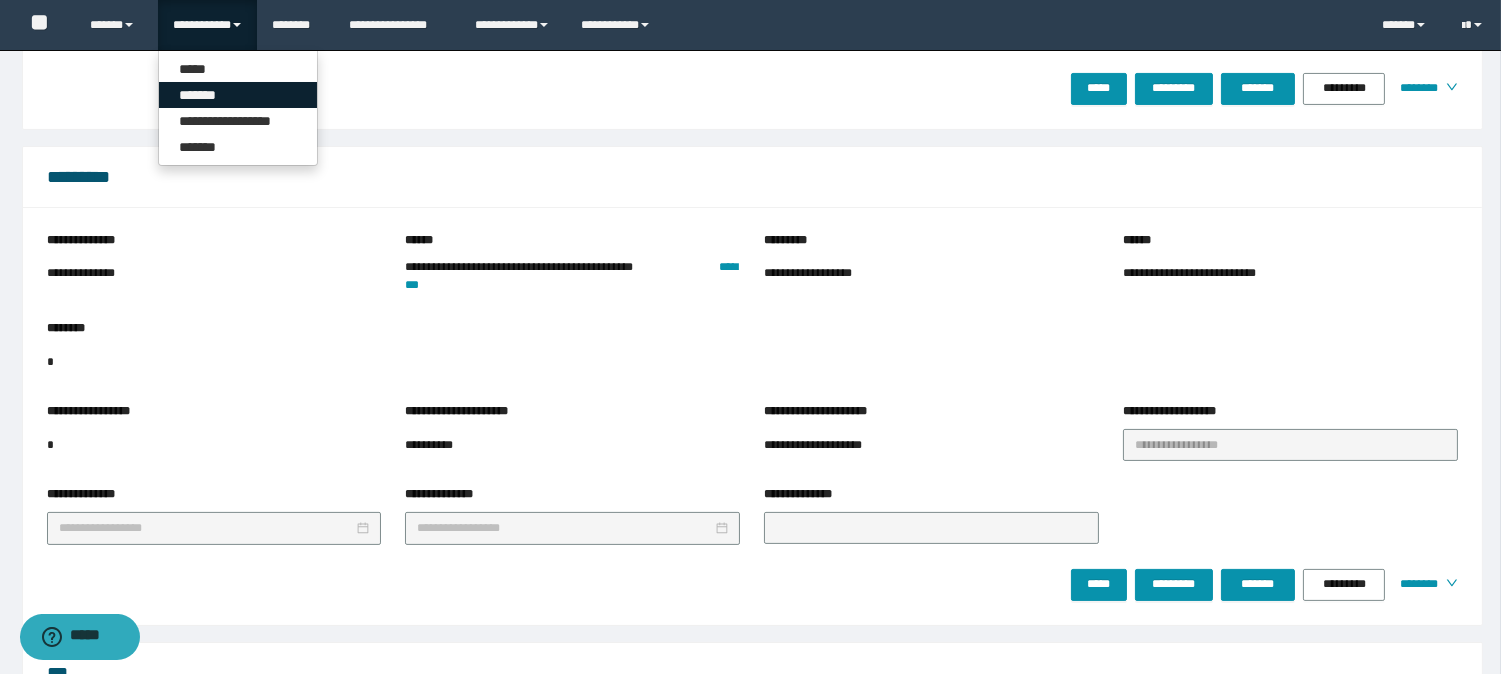 click on "*******" at bounding box center [238, 95] 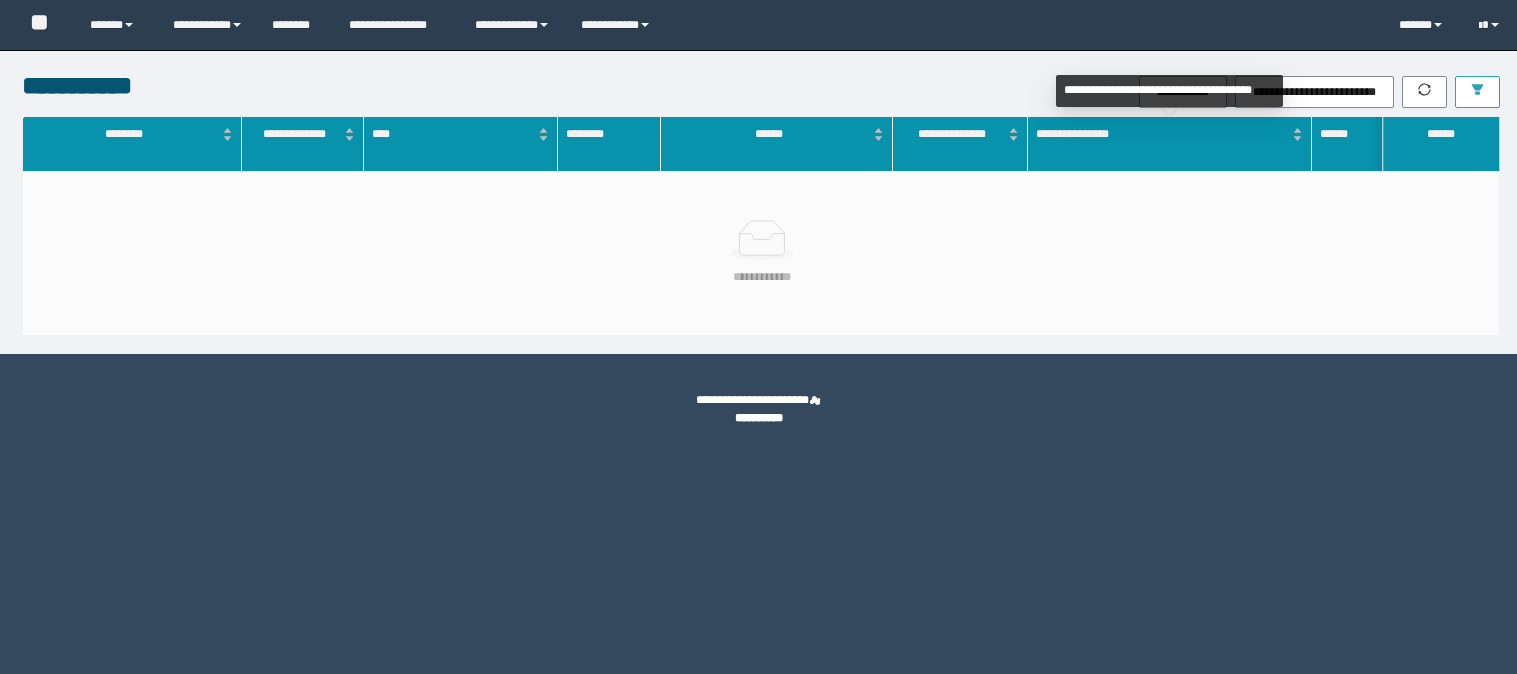 scroll, scrollTop: 0, scrollLeft: 0, axis: both 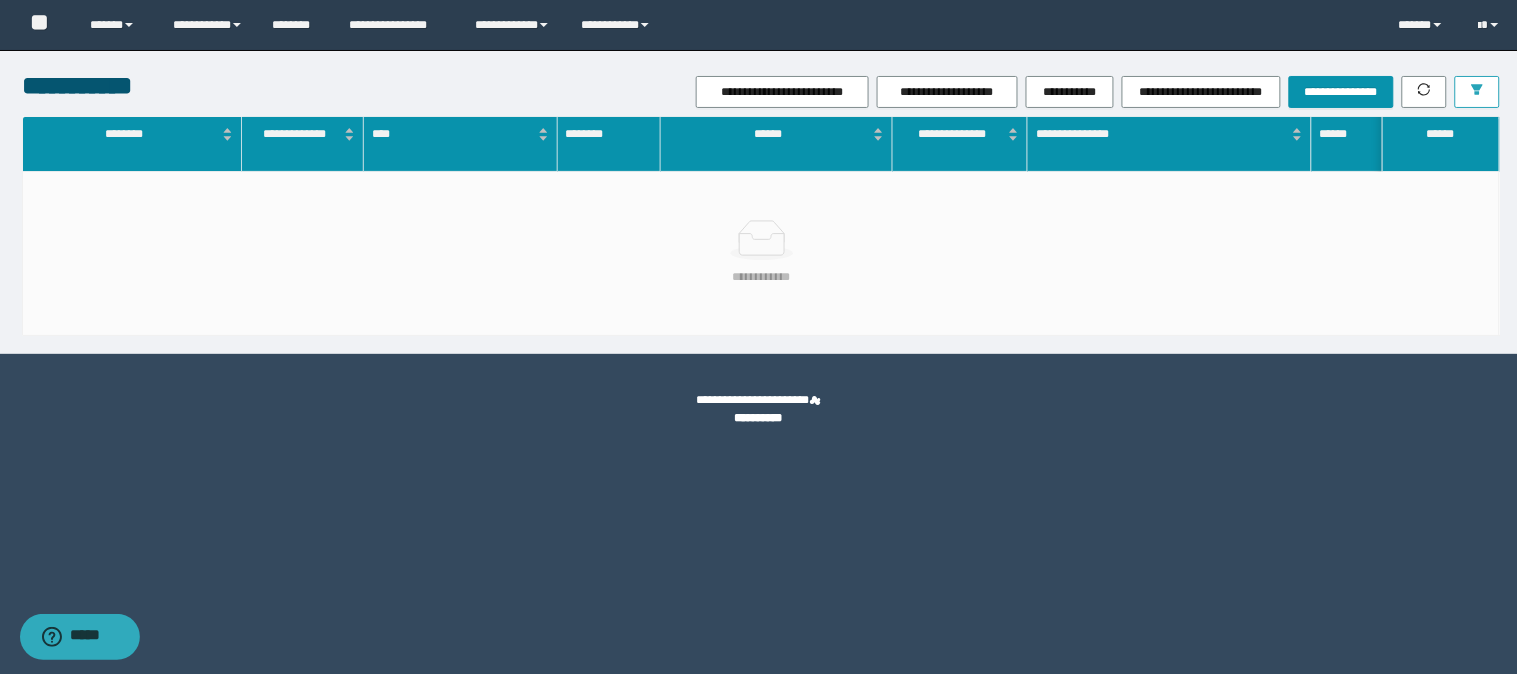 click 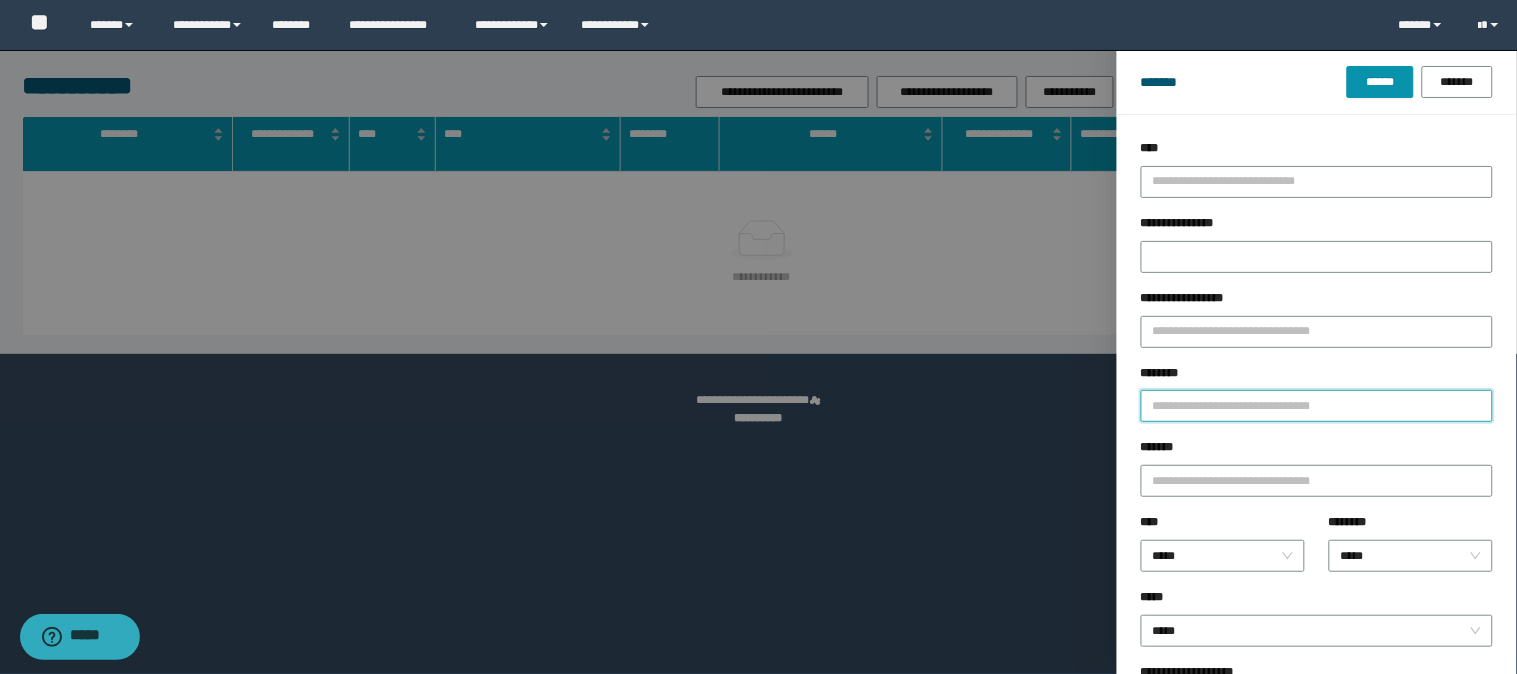click on "********" at bounding box center [1317, 406] 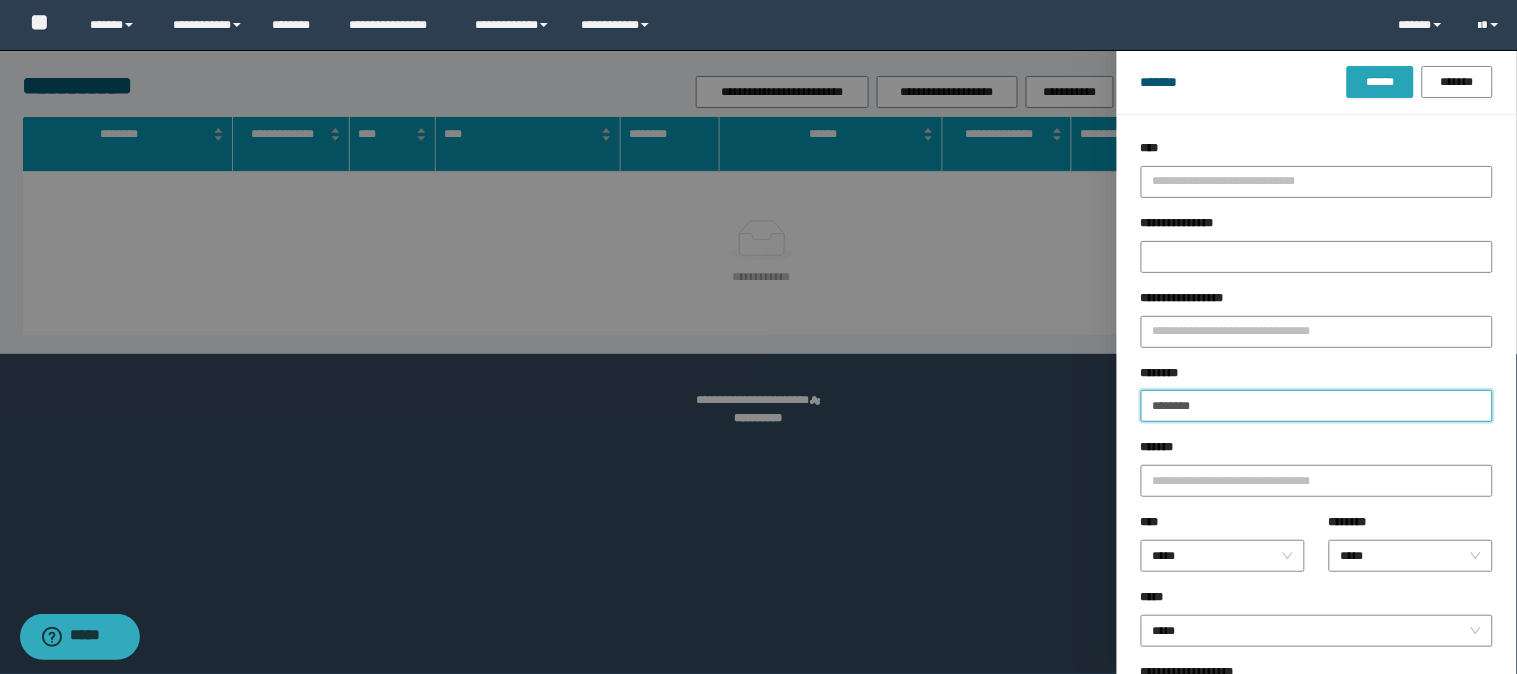type on "********" 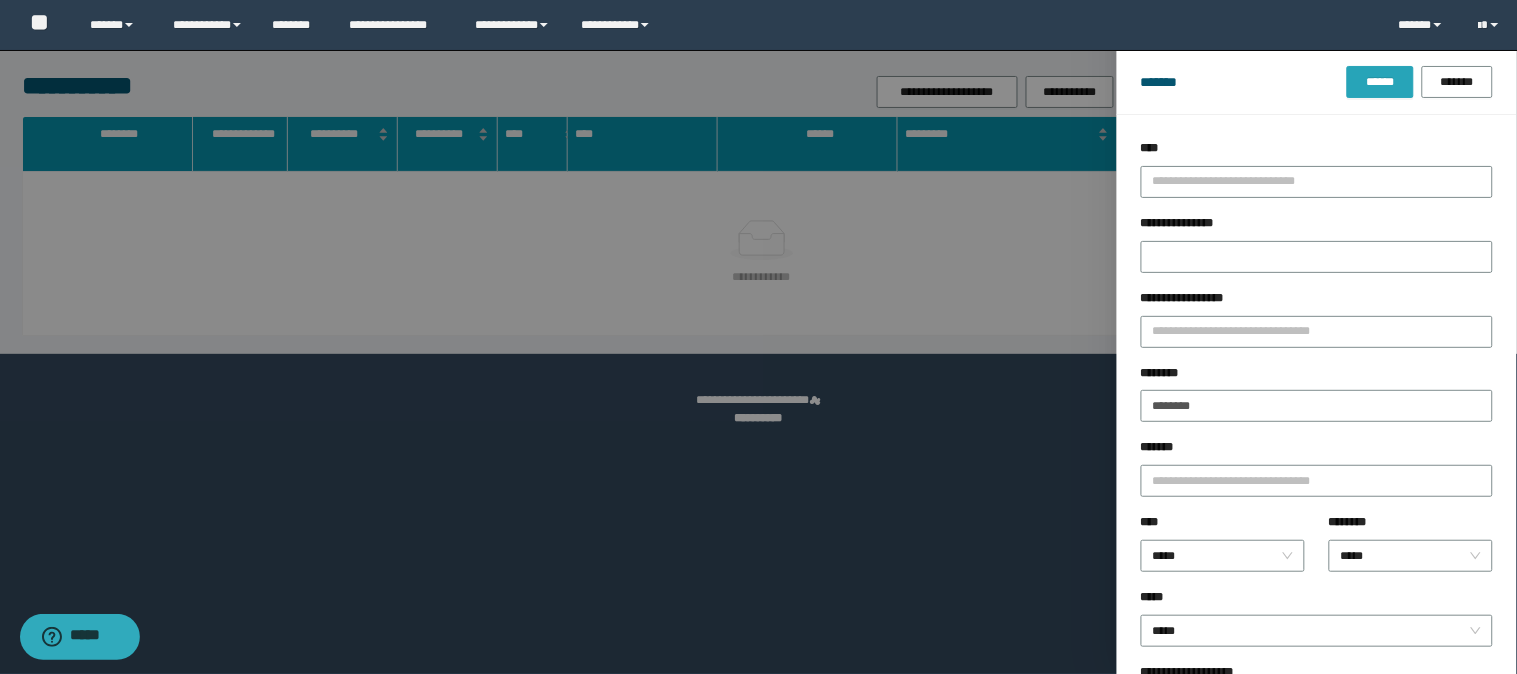 click on "******" at bounding box center (1380, 82) 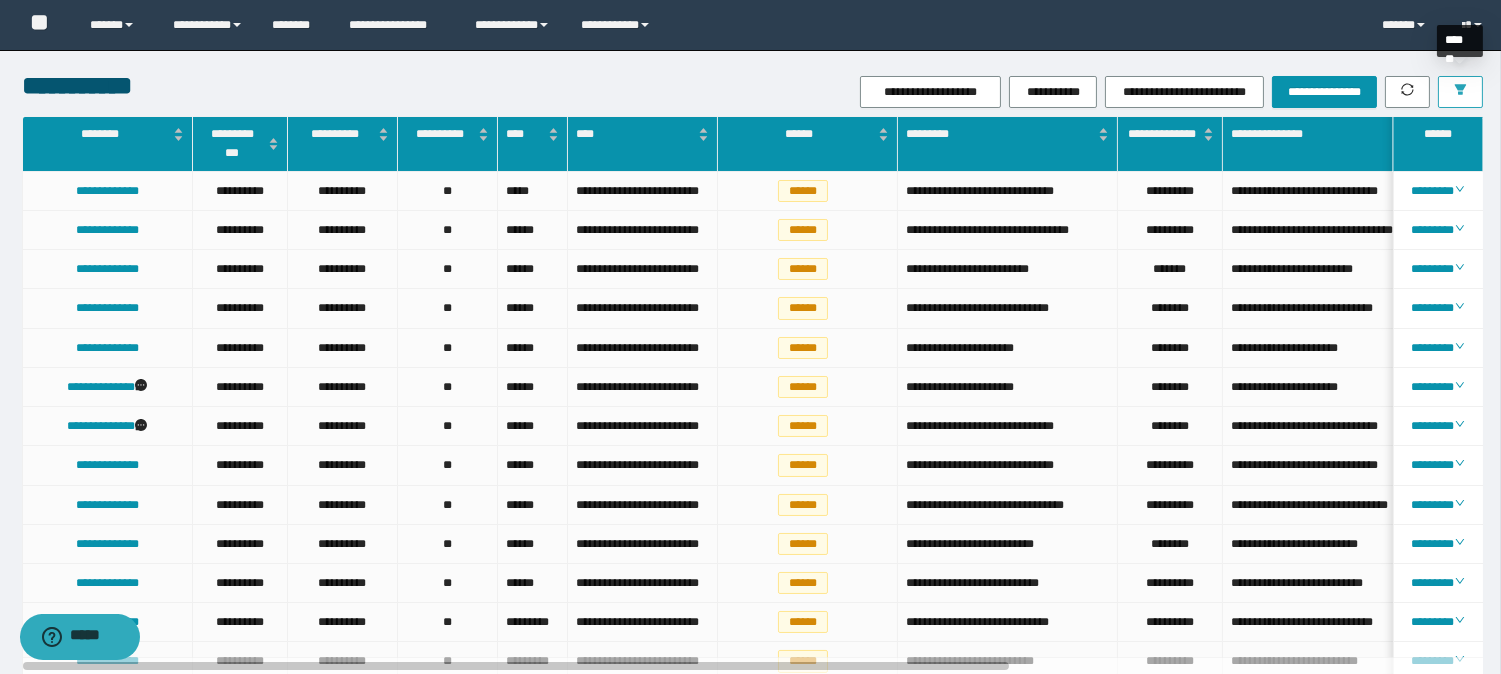 click at bounding box center (1460, 92) 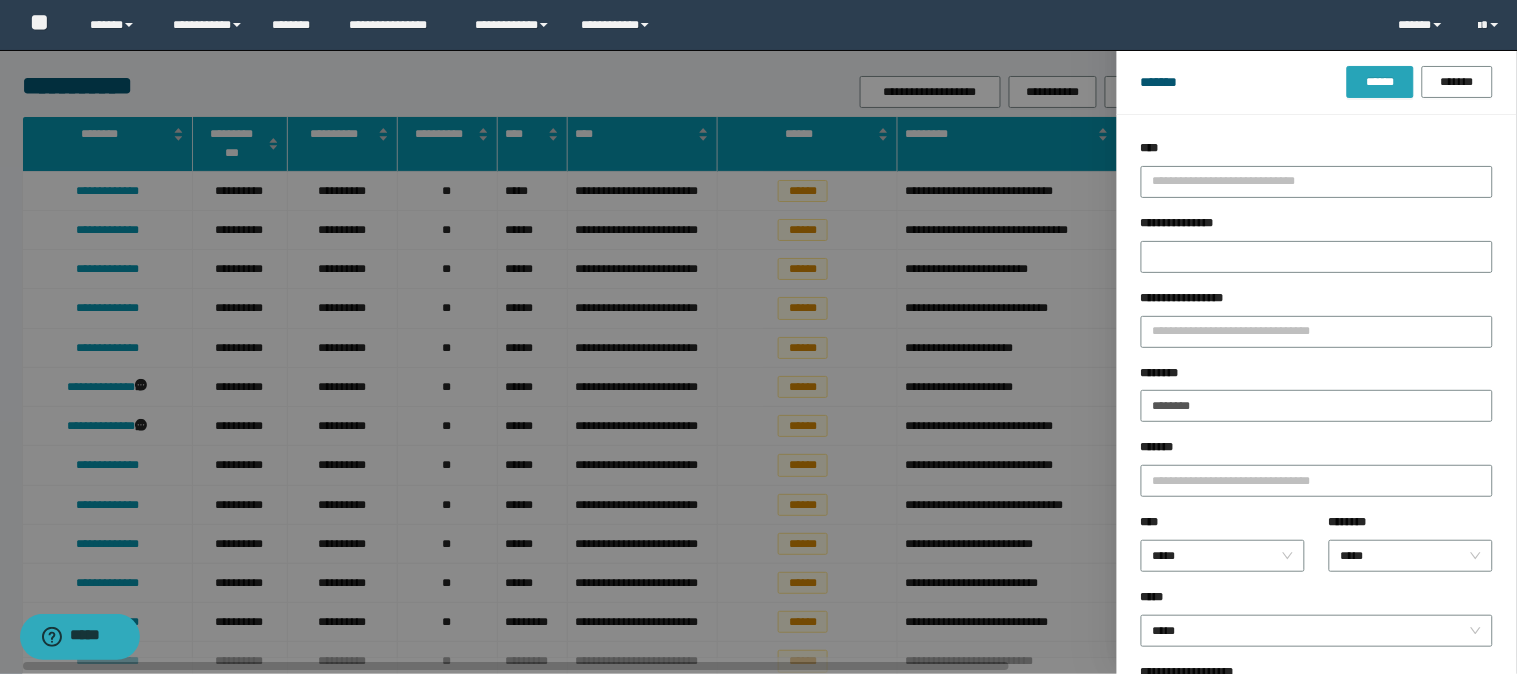 click on "******" at bounding box center (1380, 82) 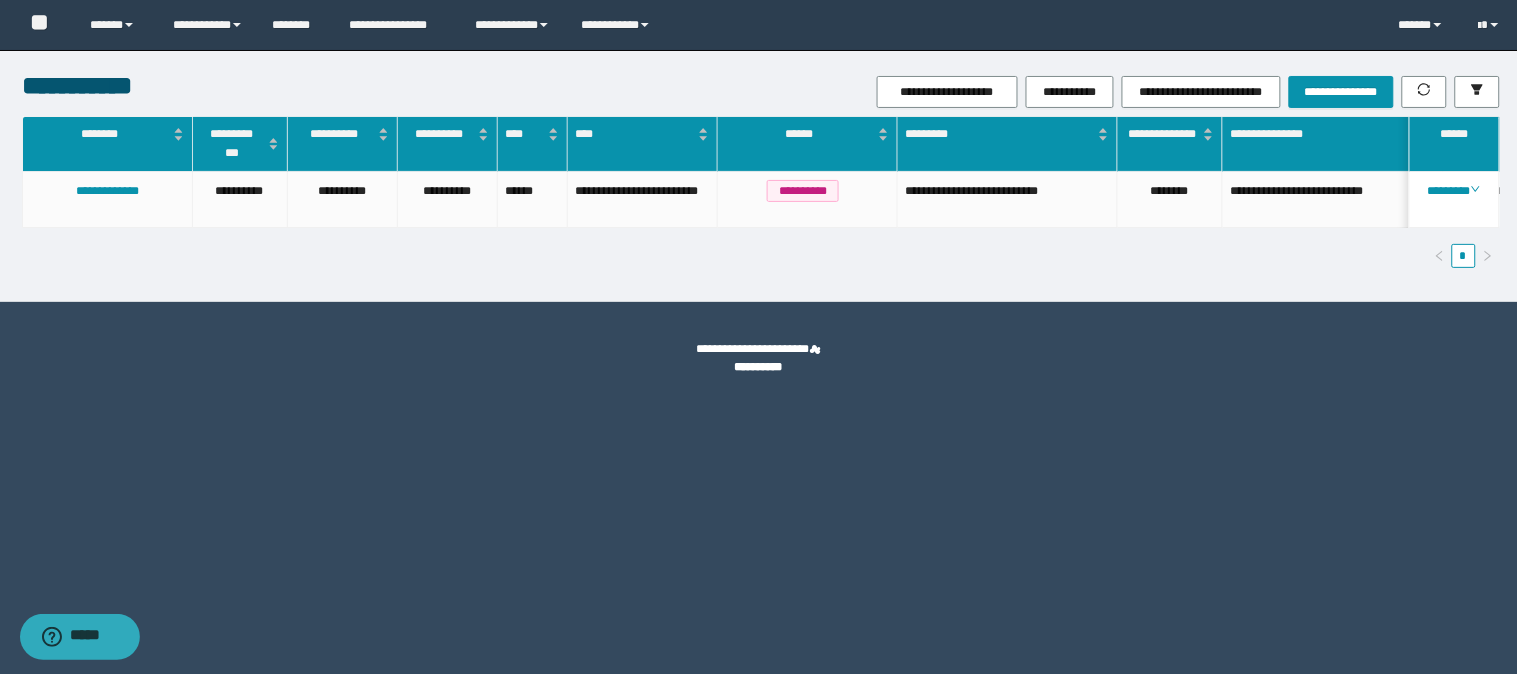 click on "********" at bounding box center (1454, 191) 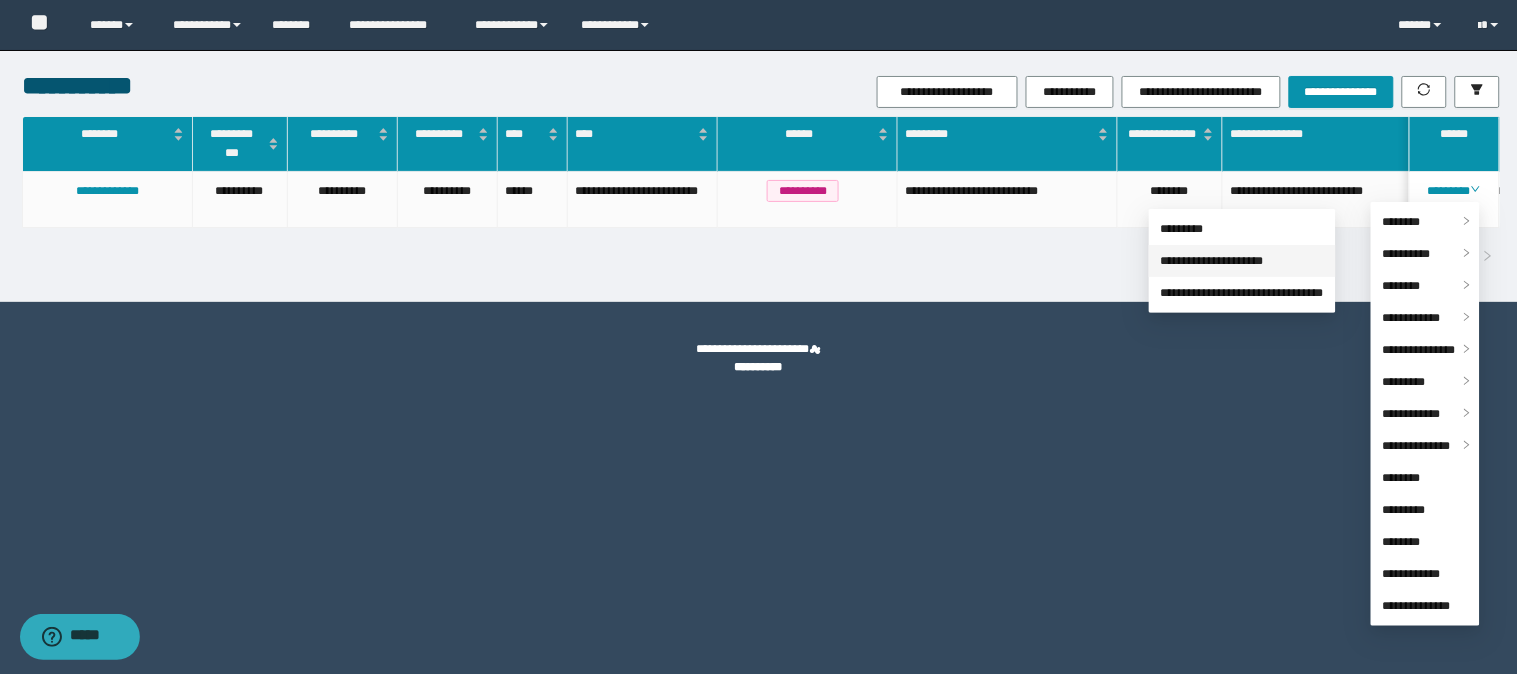 click on "**********" at bounding box center [1212, 261] 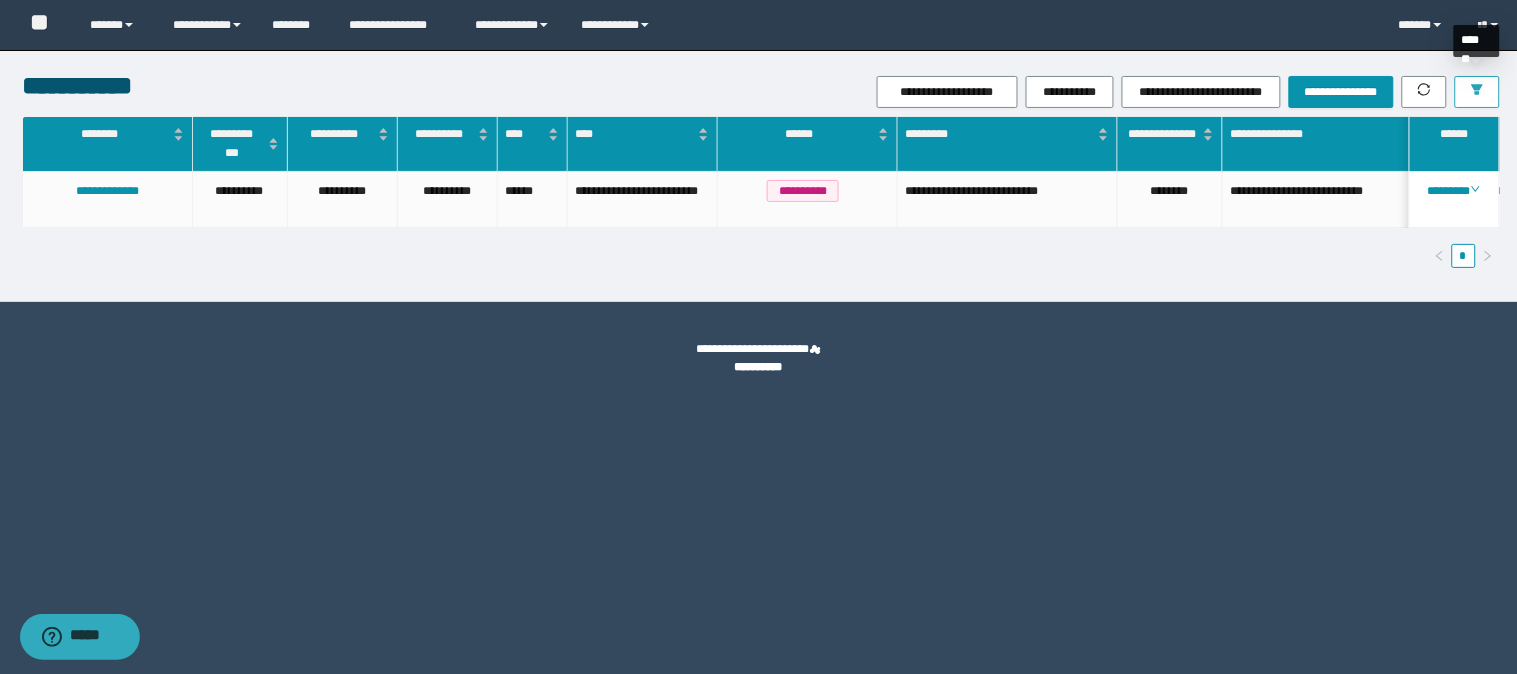 click 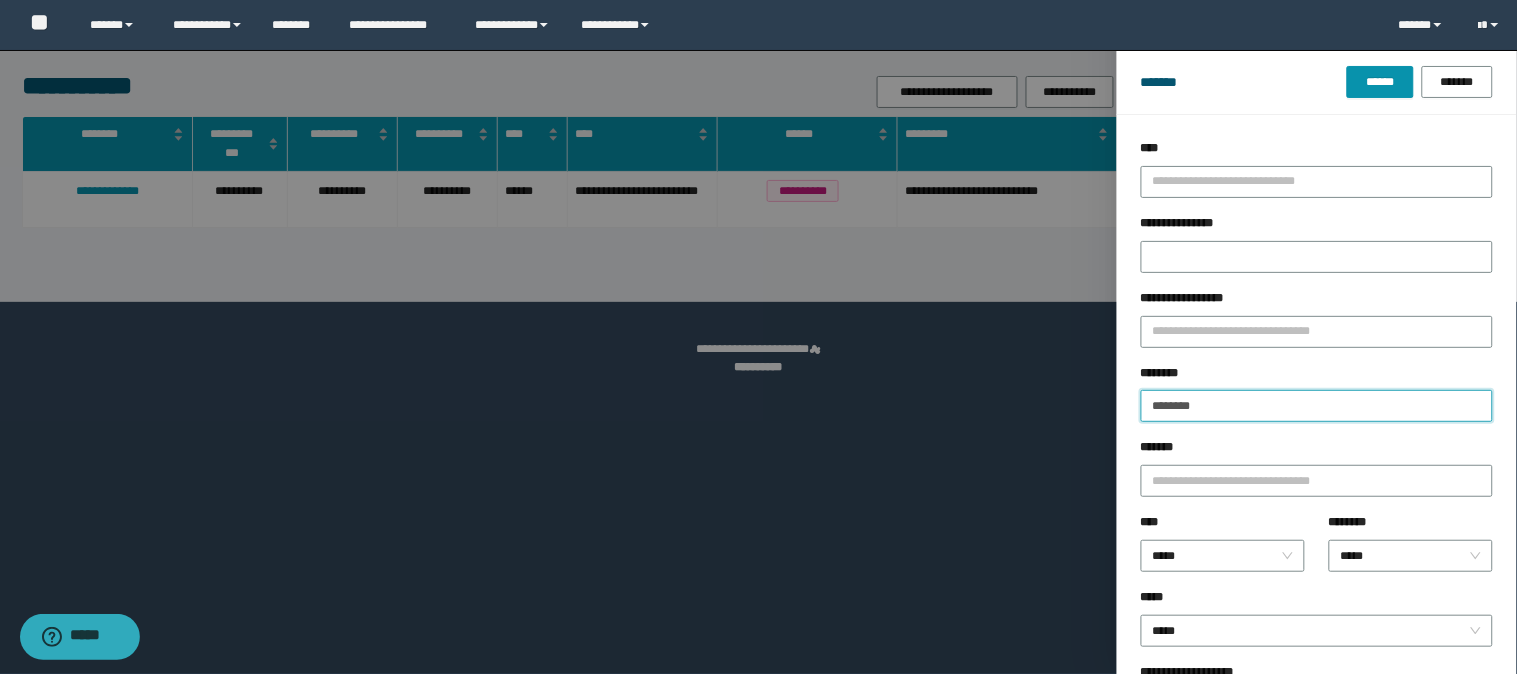 click on "********" at bounding box center (1317, 406) 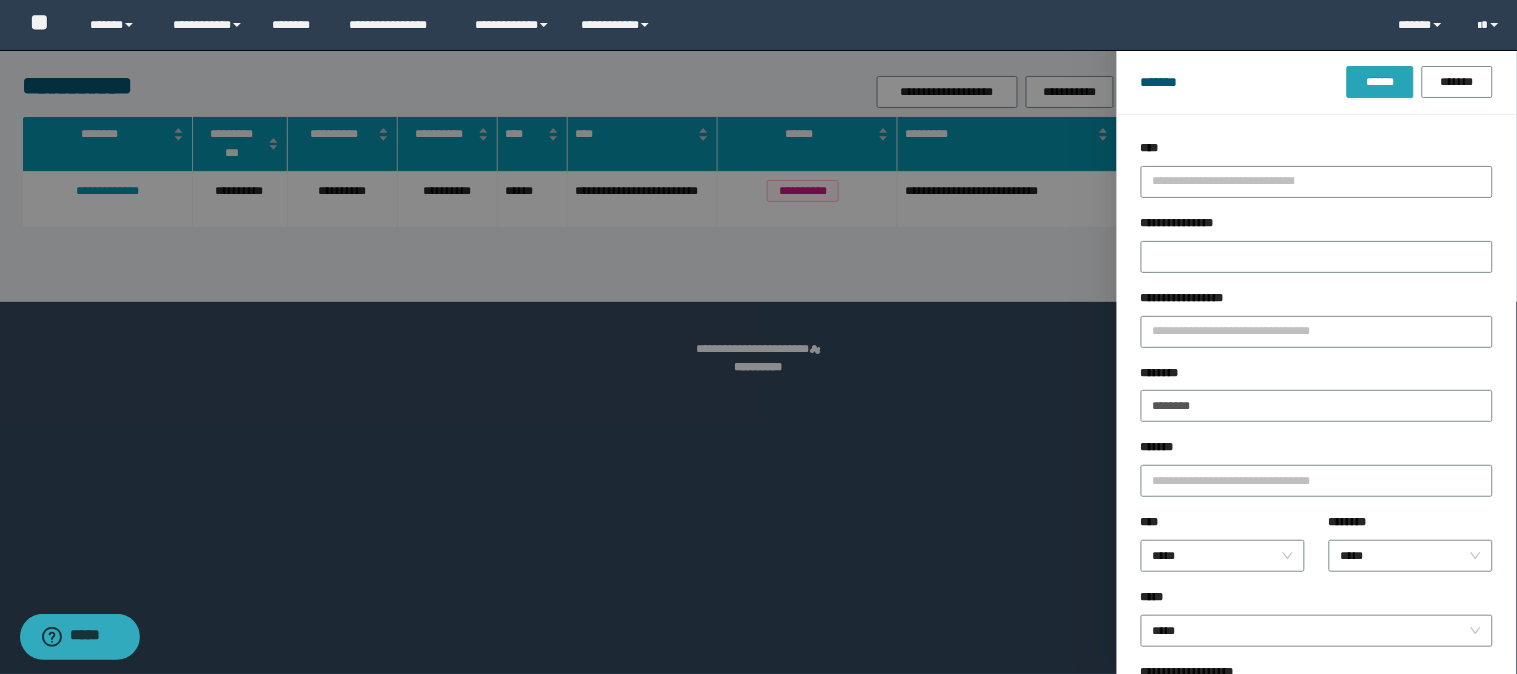 click on "******" at bounding box center [1380, 82] 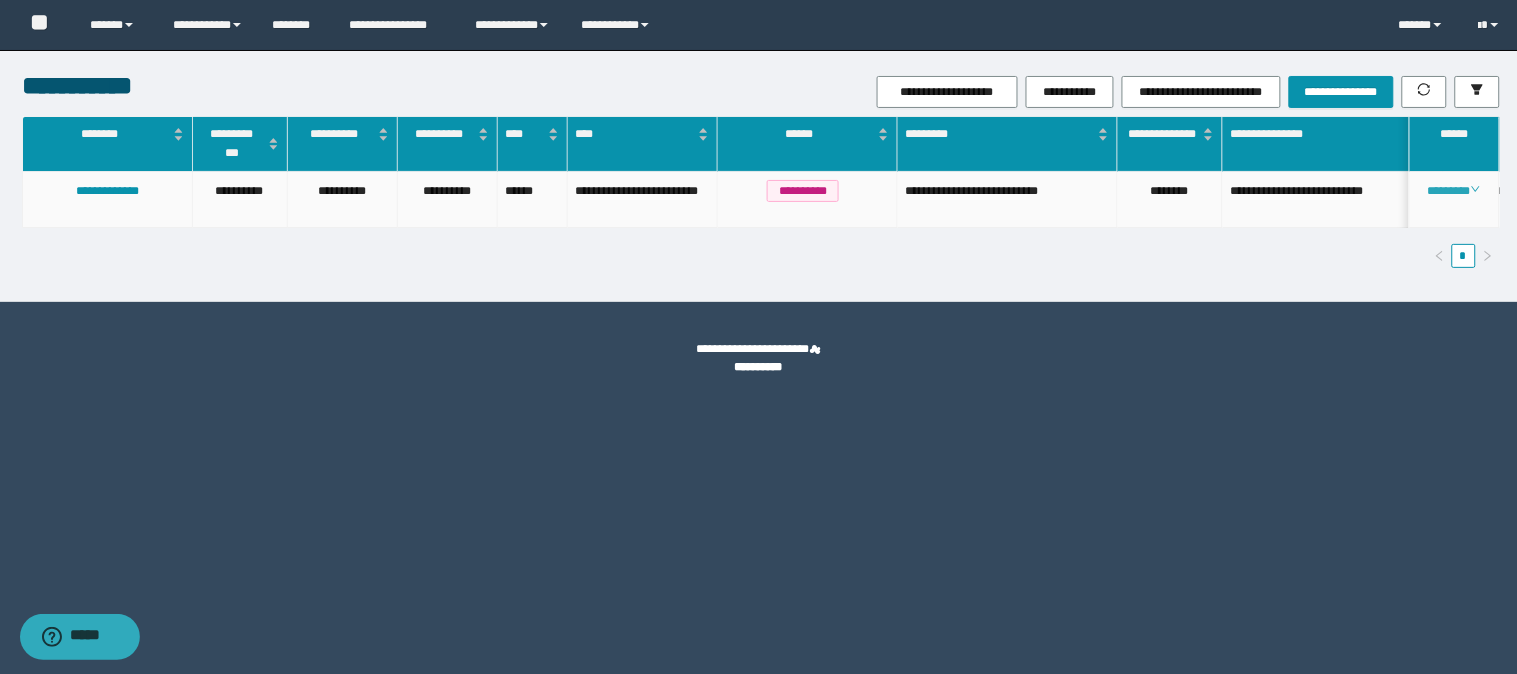 click on "********" at bounding box center (1454, 191) 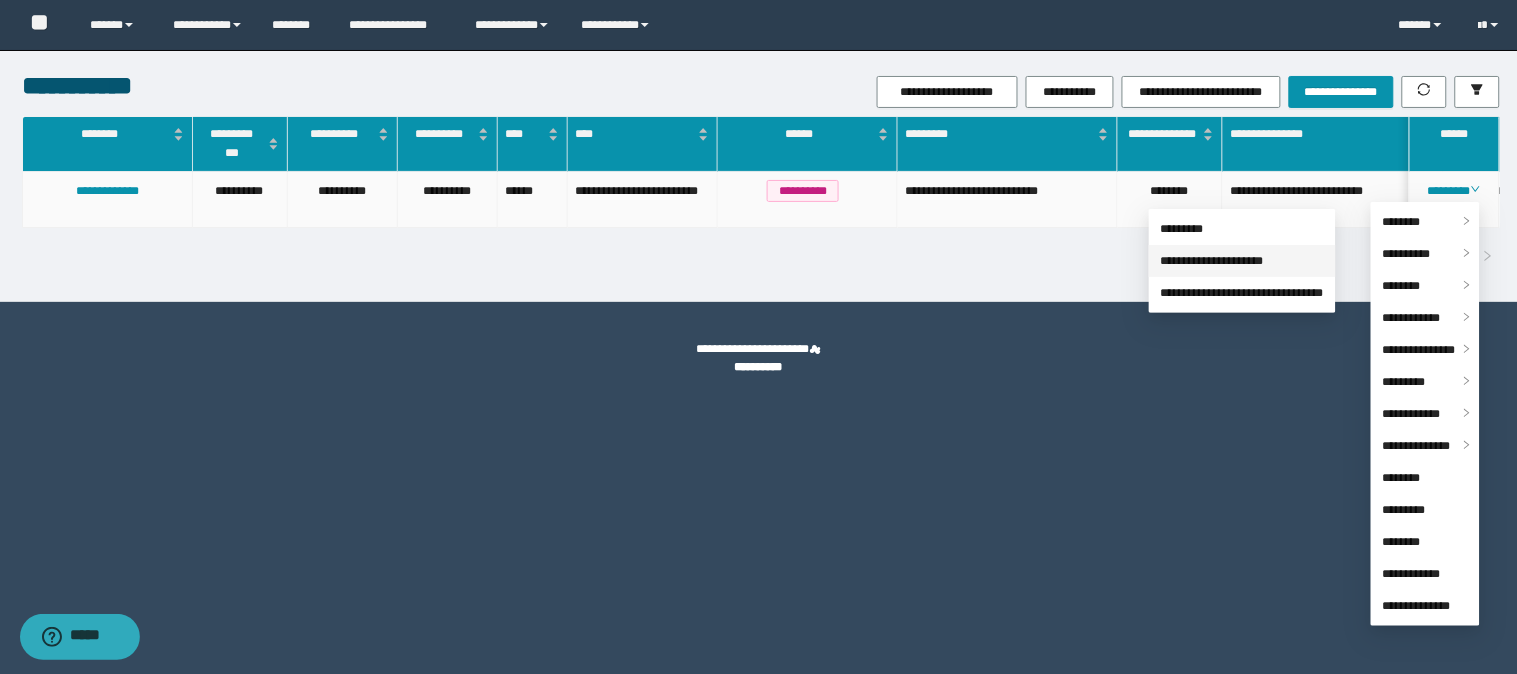 click on "**********" at bounding box center (1212, 261) 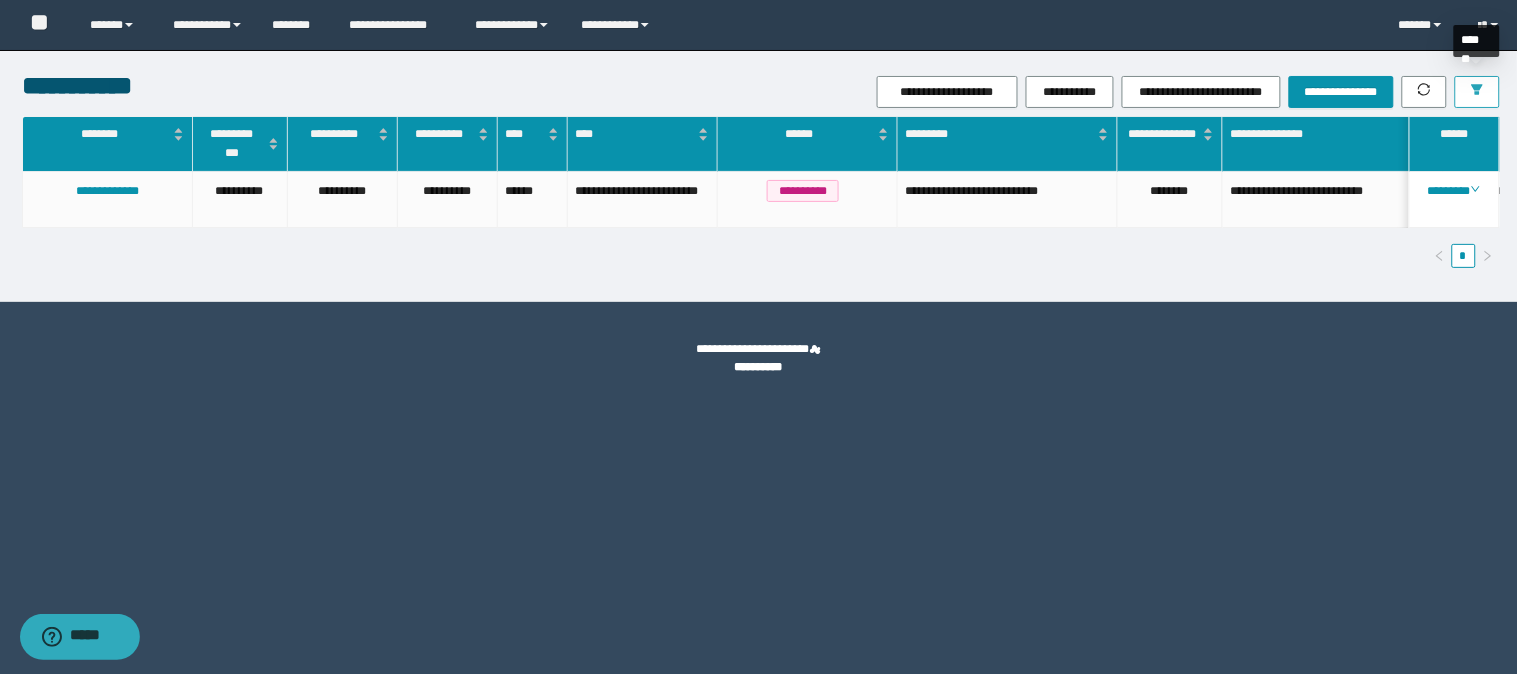 click 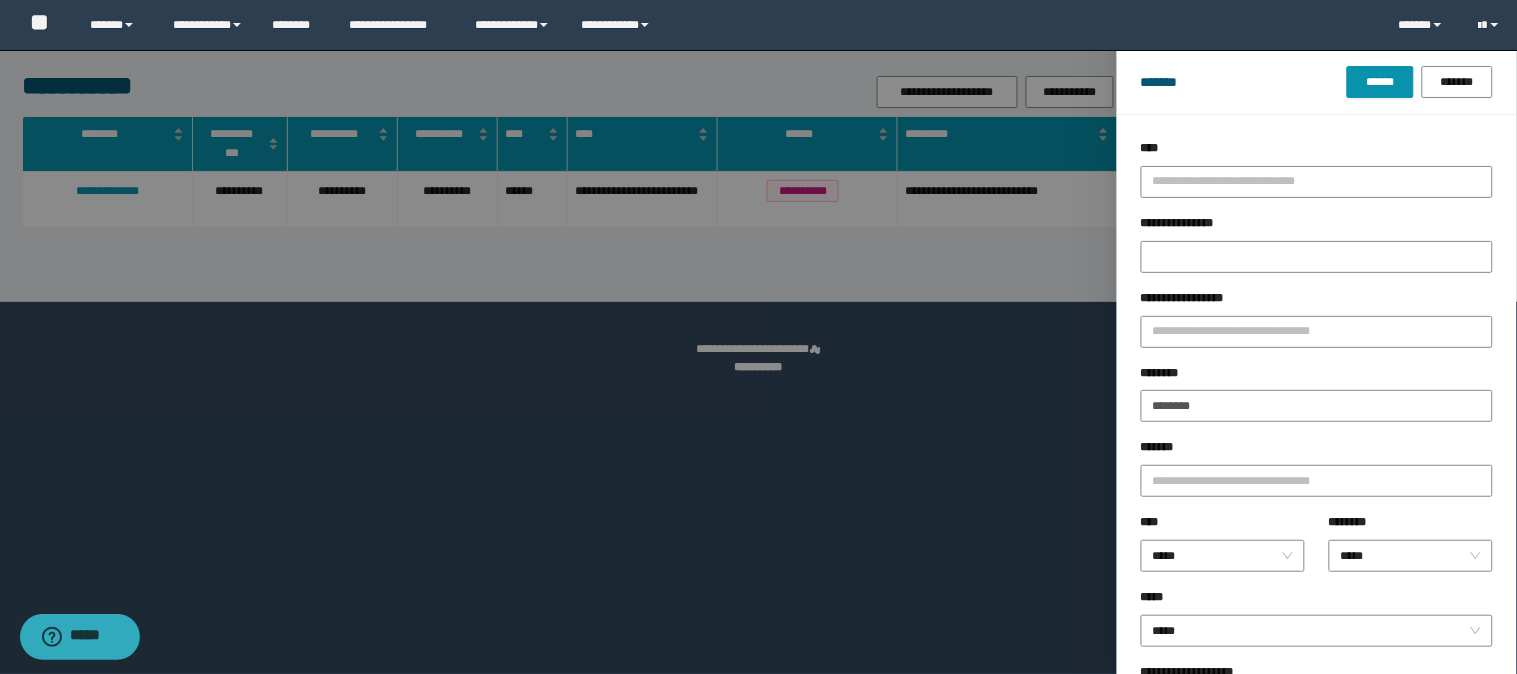 click on "**********" at bounding box center [1317, 326] 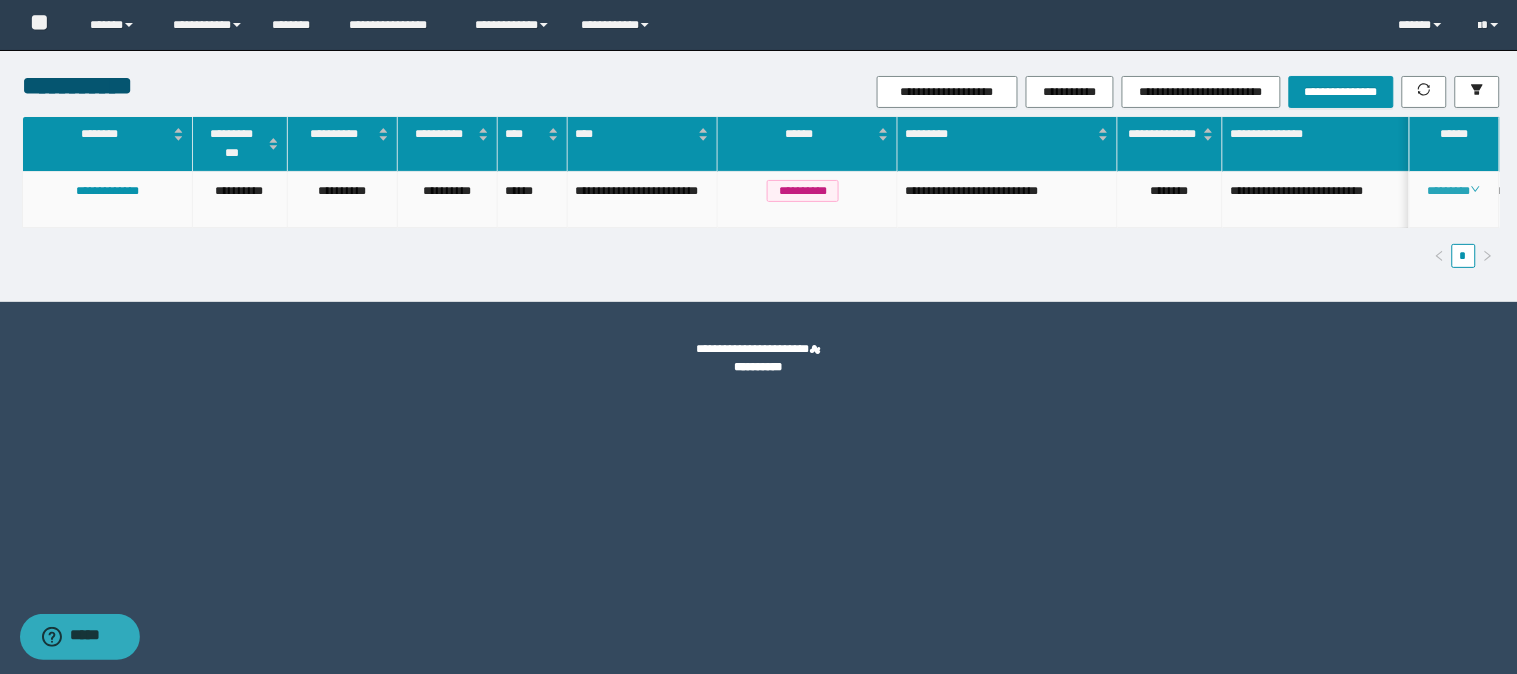 click on "********" at bounding box center [1454, 191] 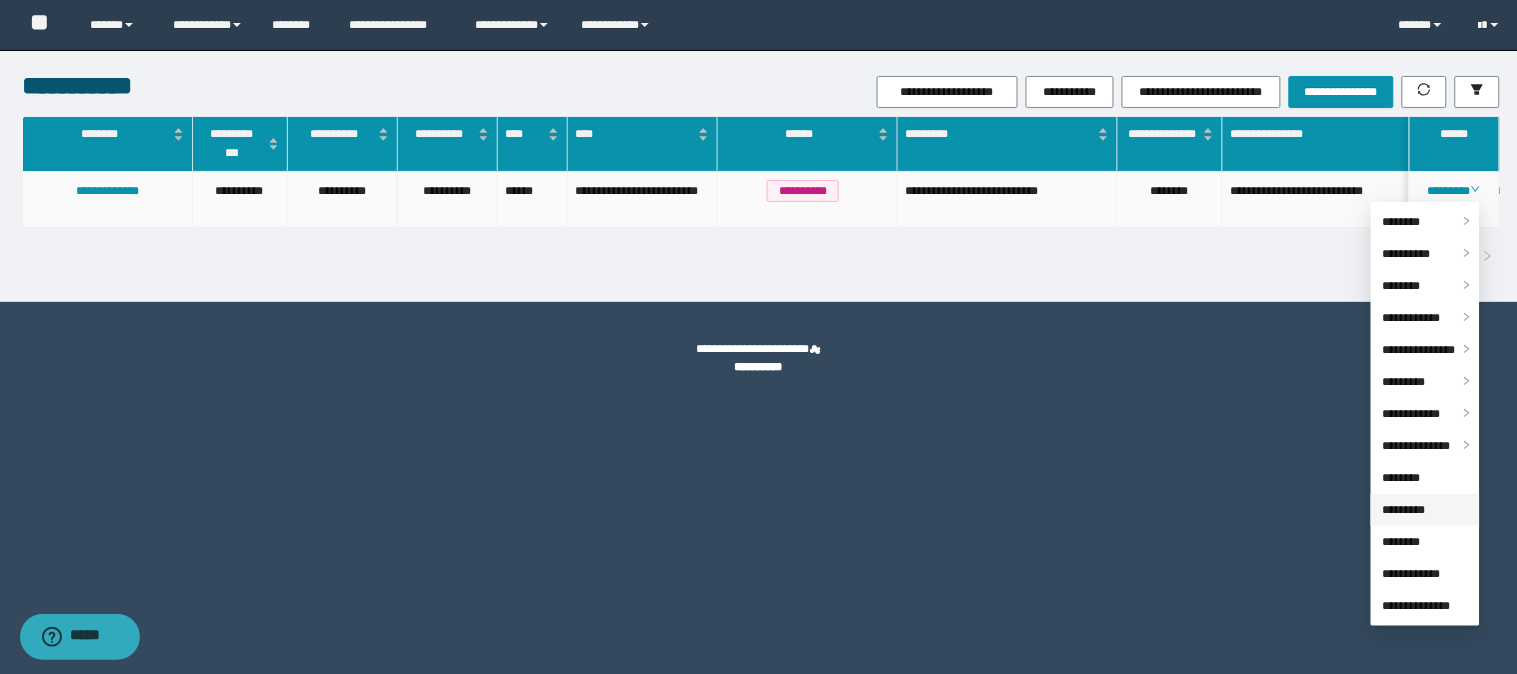 click on "*********" at bounding box center [1404, 510] 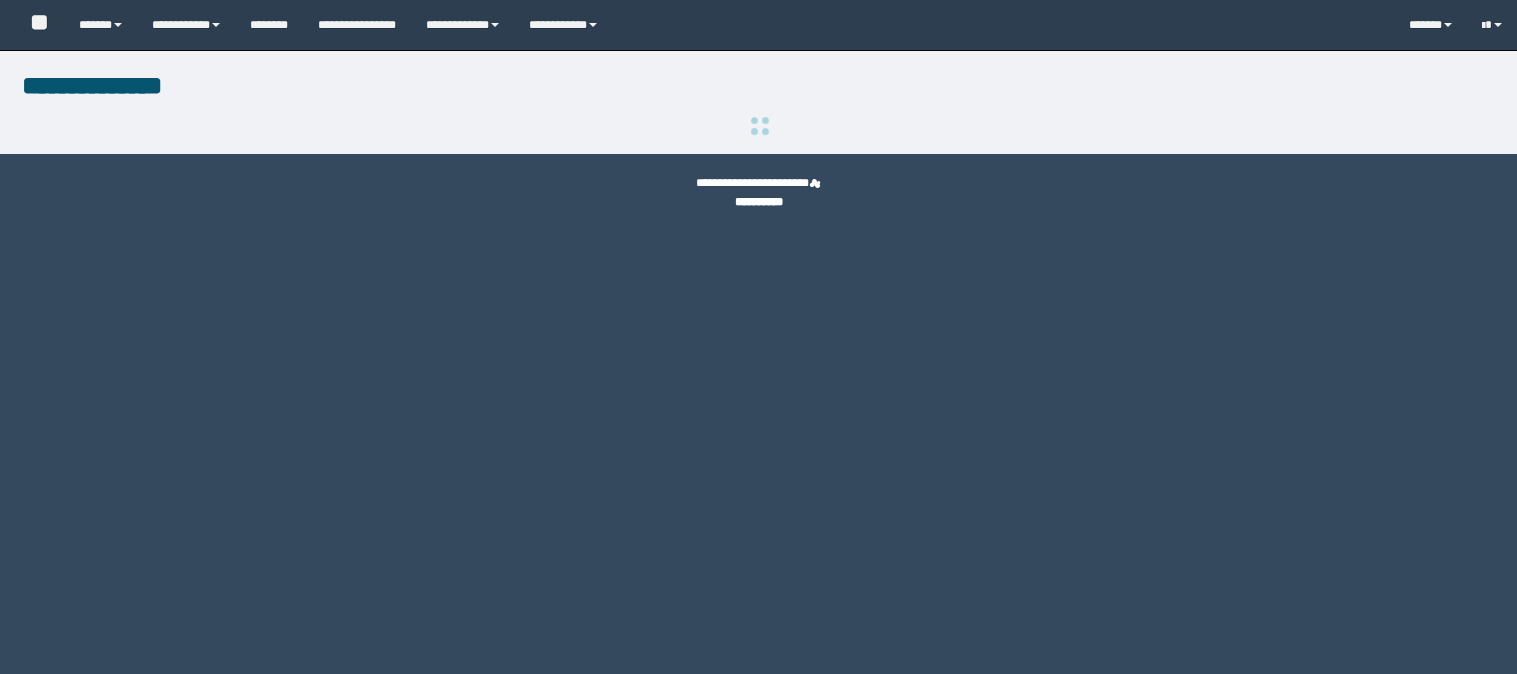 scroll, scrollTop: 0, scrollLeft: 0, axis: both 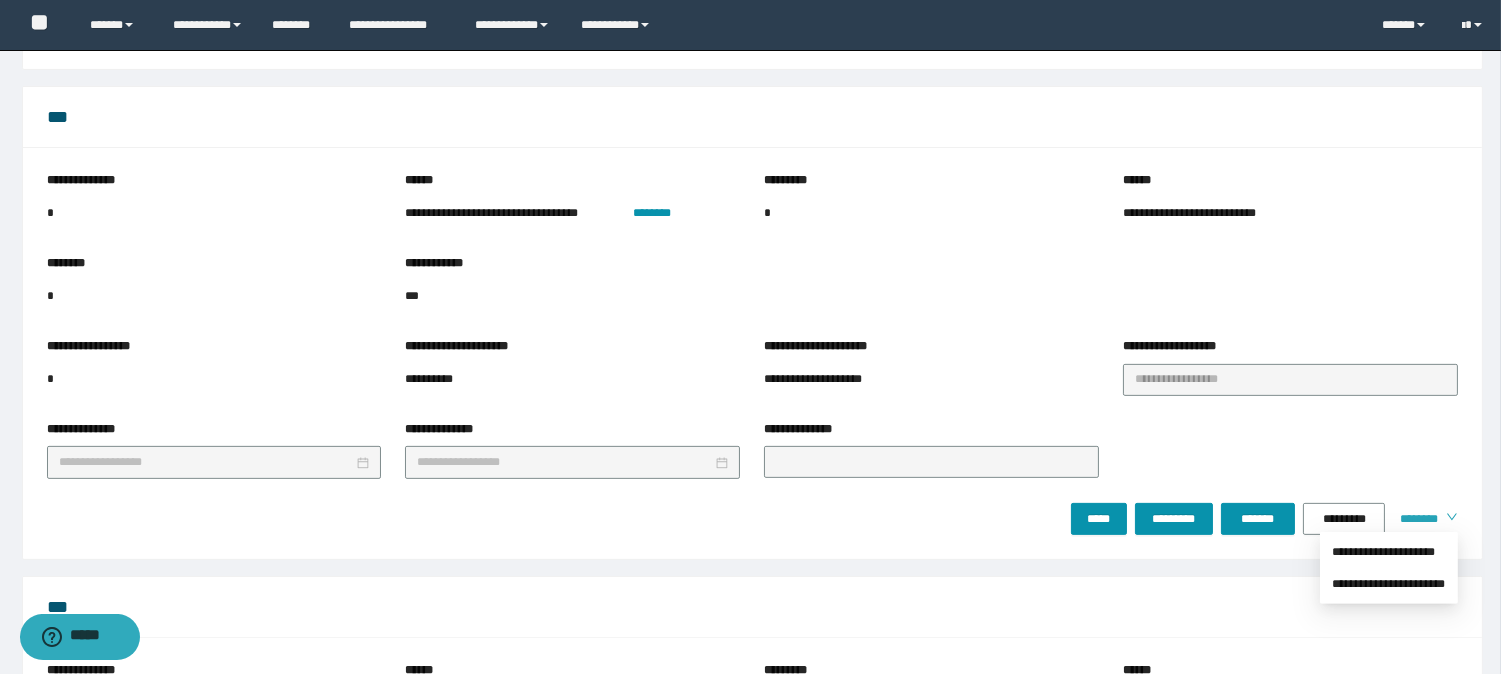click on "********" at bounding box center (1415, 519) 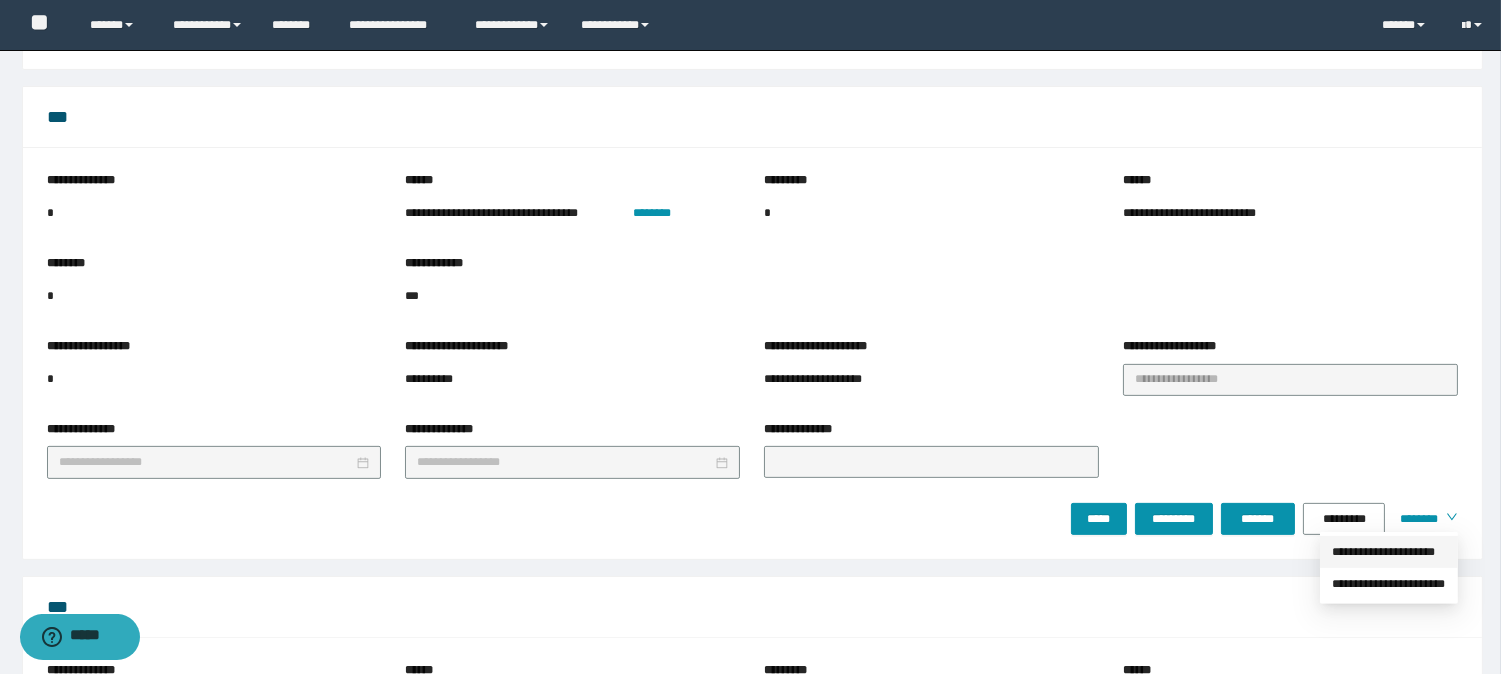 click on "**********" at bounding box center [1389, 552] 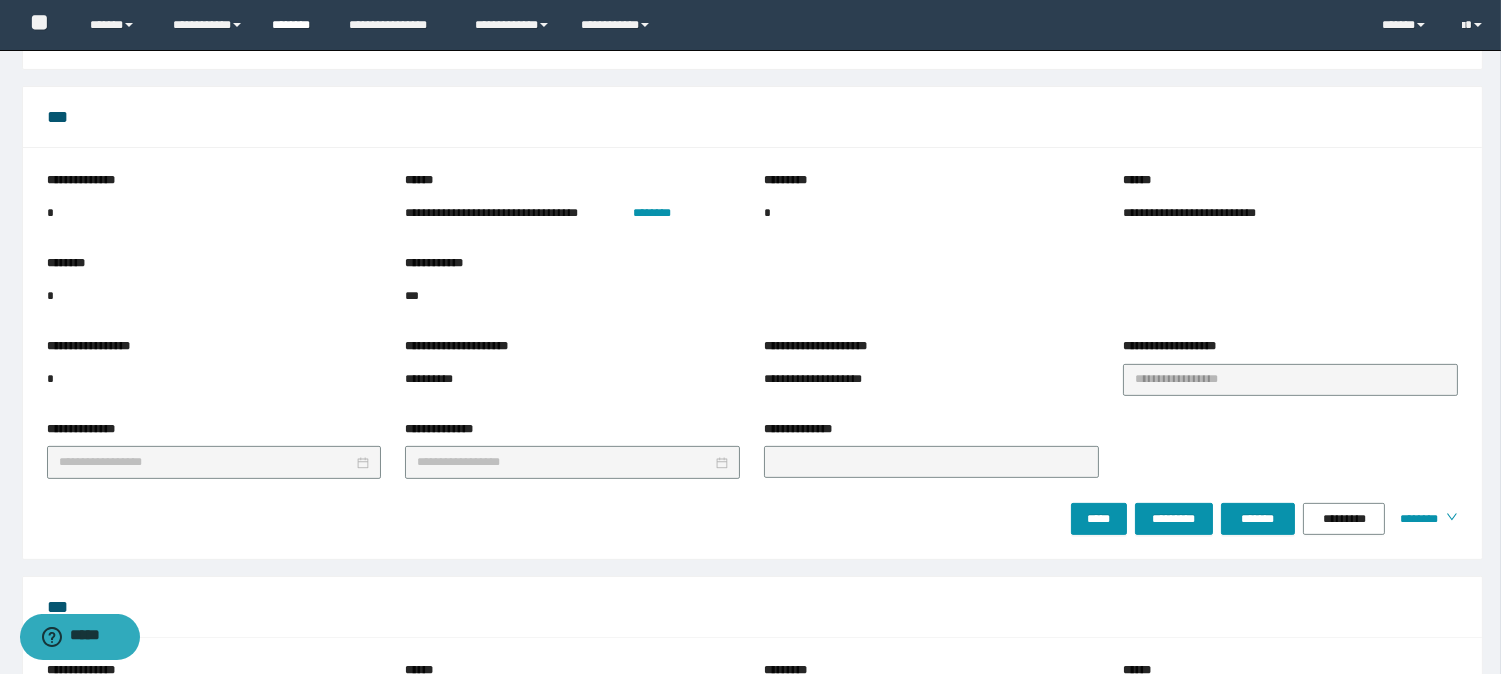 click on "********" at bounding box center [295, 25] 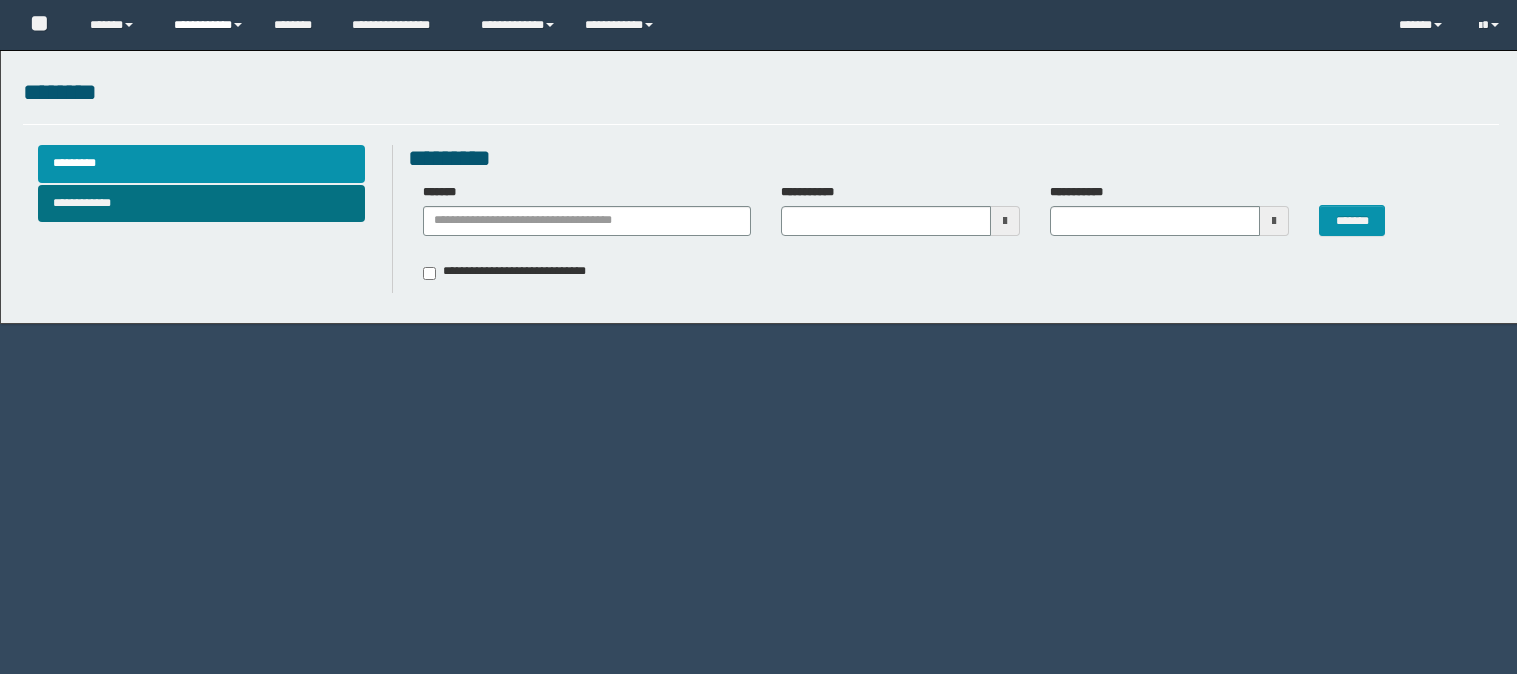 scroll, scrollTop: 0, scrollLeft: 0, axis: both 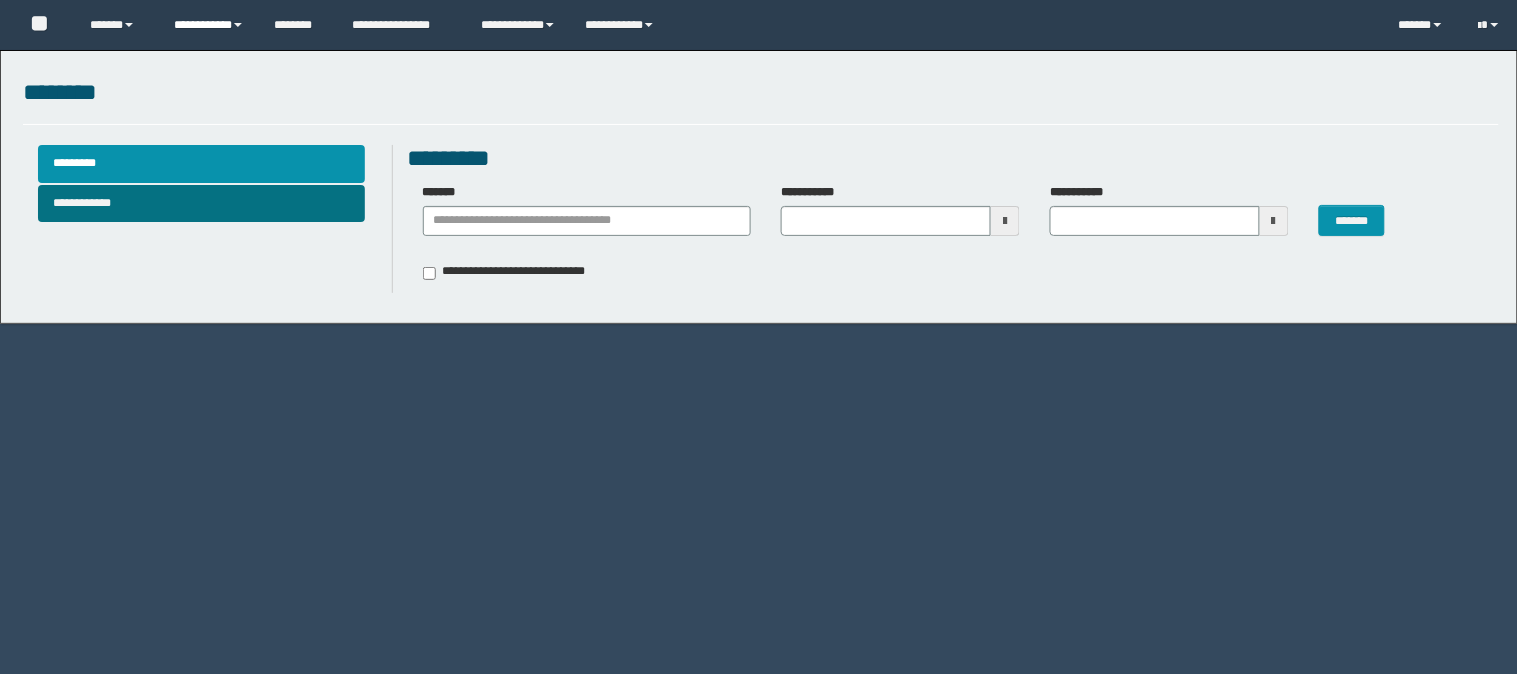 click on "**********" at bounding box center (209, 25) 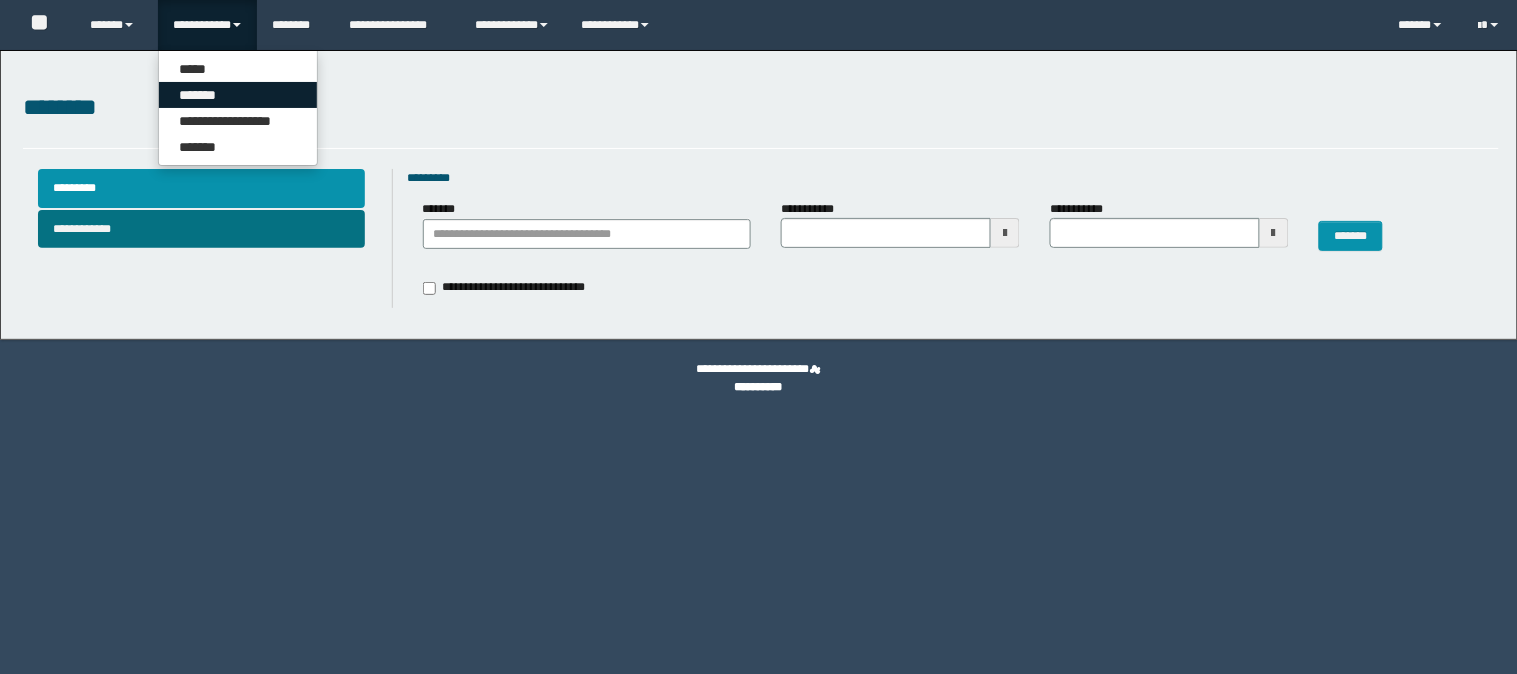 click on "*******" at bounding box center [238, 95] 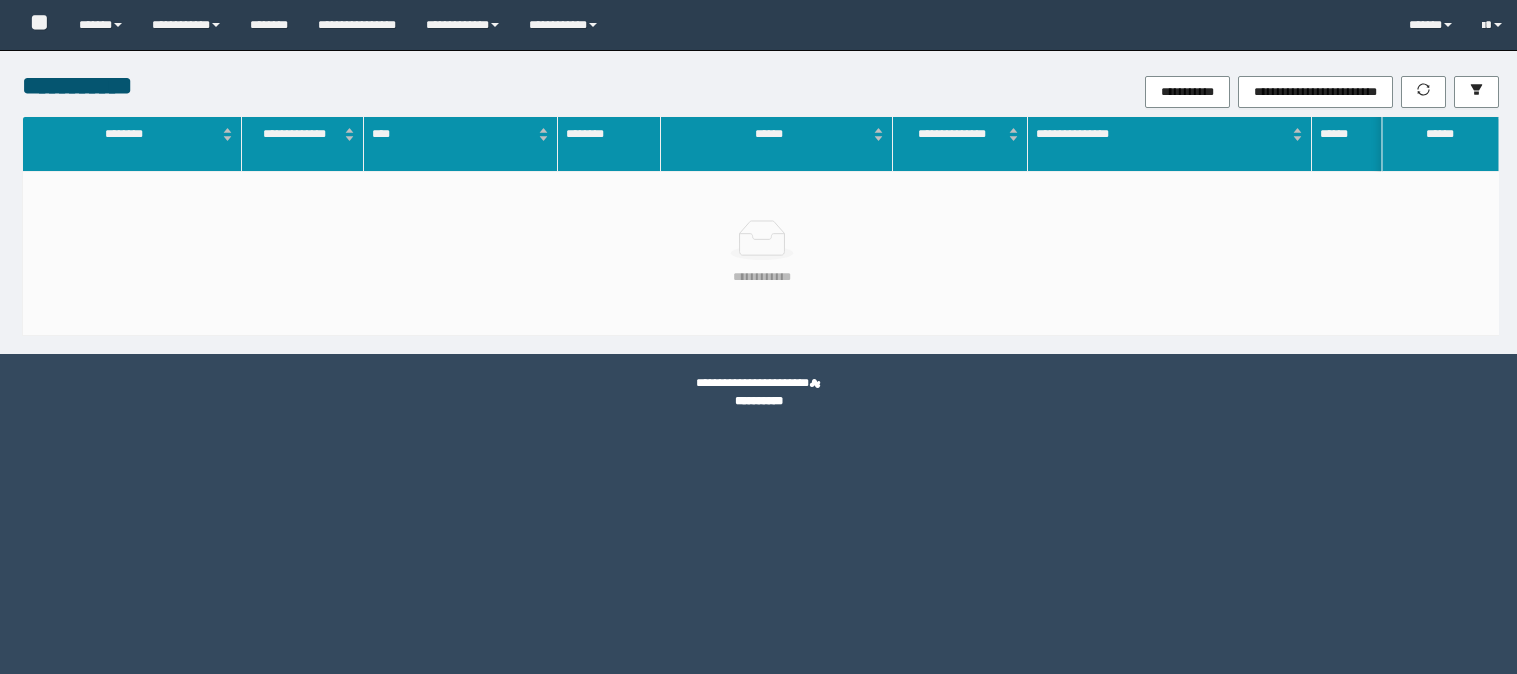 scroll, scrollTop: 0, scrollLeft: 0, axis: both 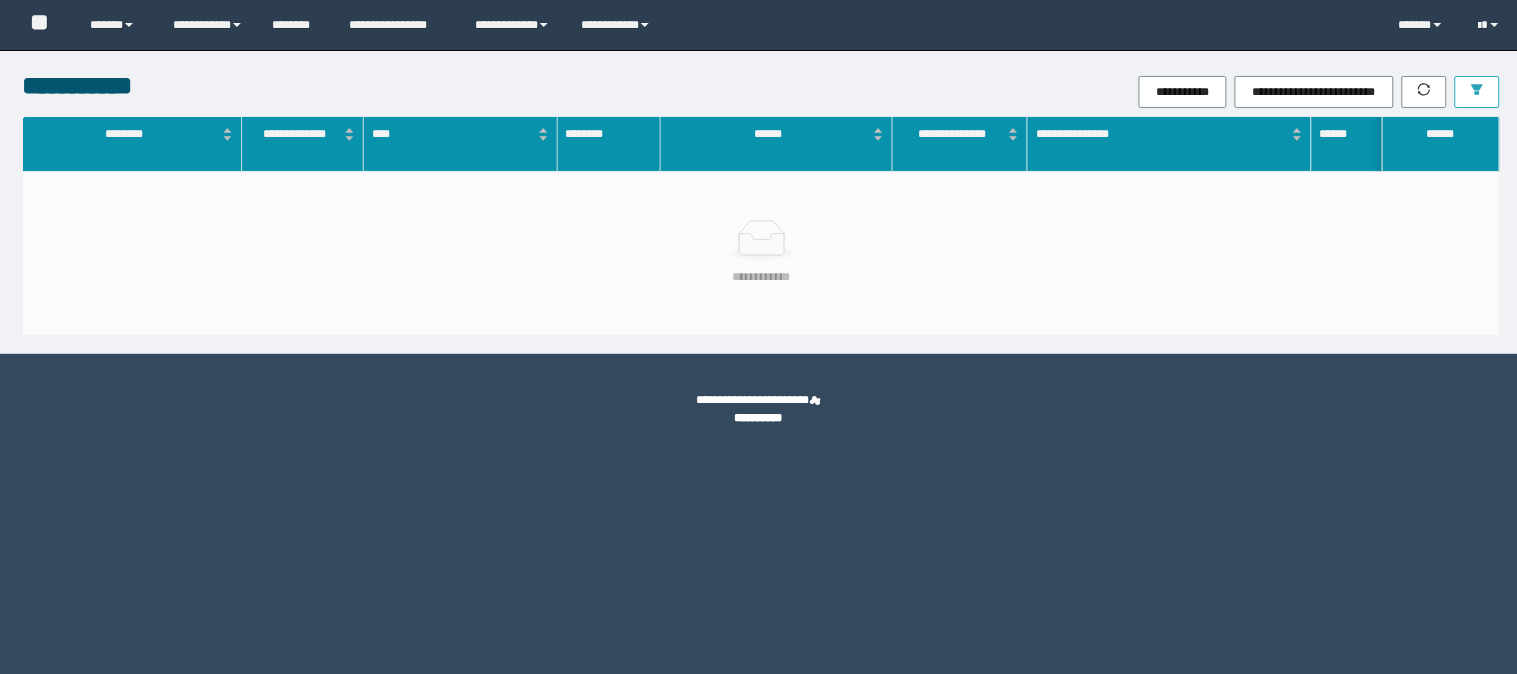 click at bounding box center [1477, 92] 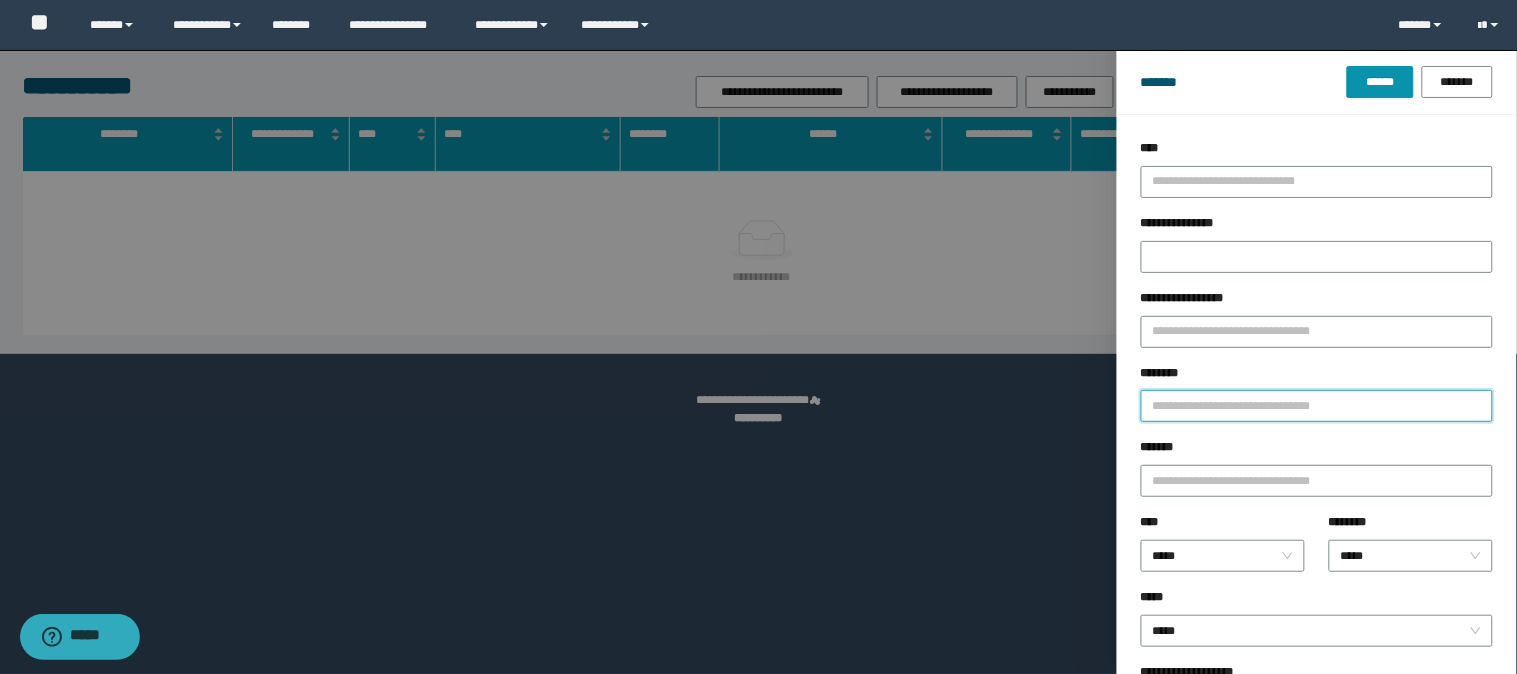 click on "********" at bounding box center [1317, 406] 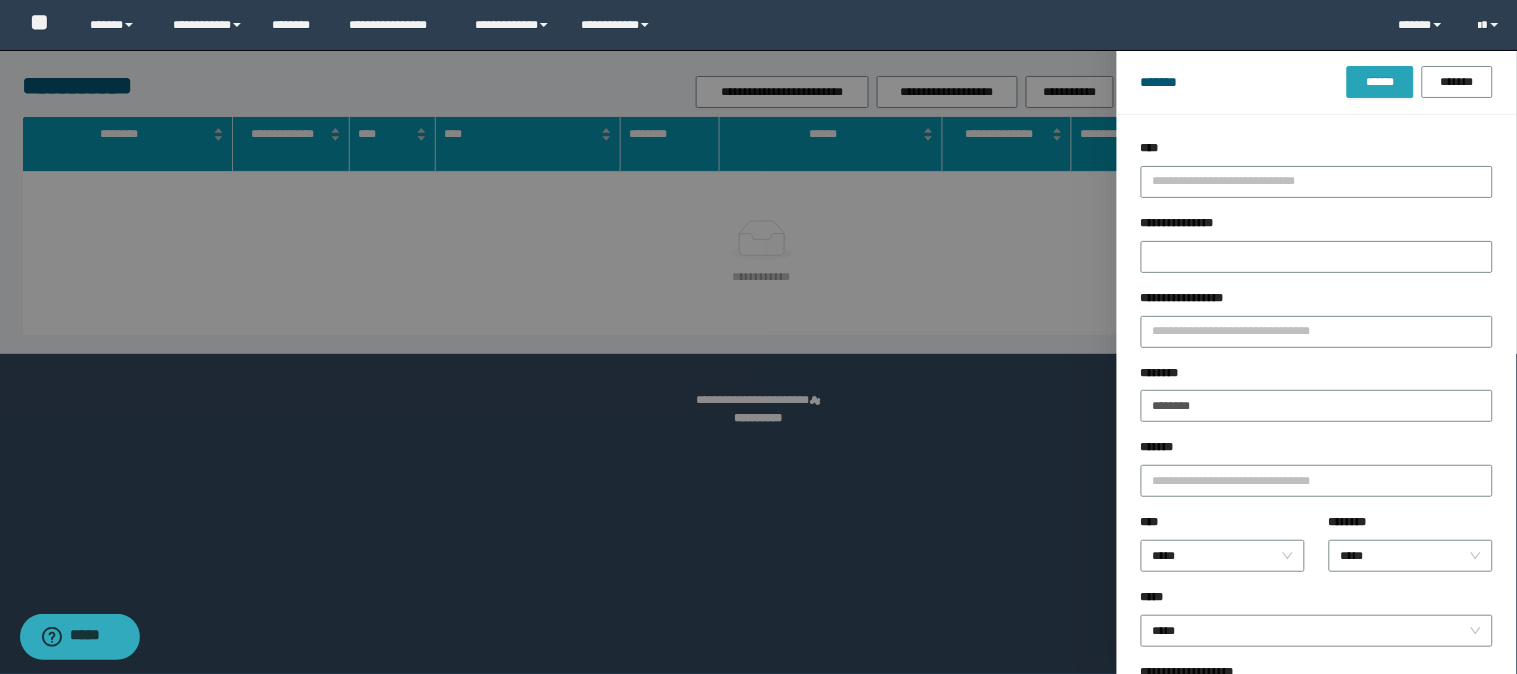 click on "******" at bounding box center (1380, 82) 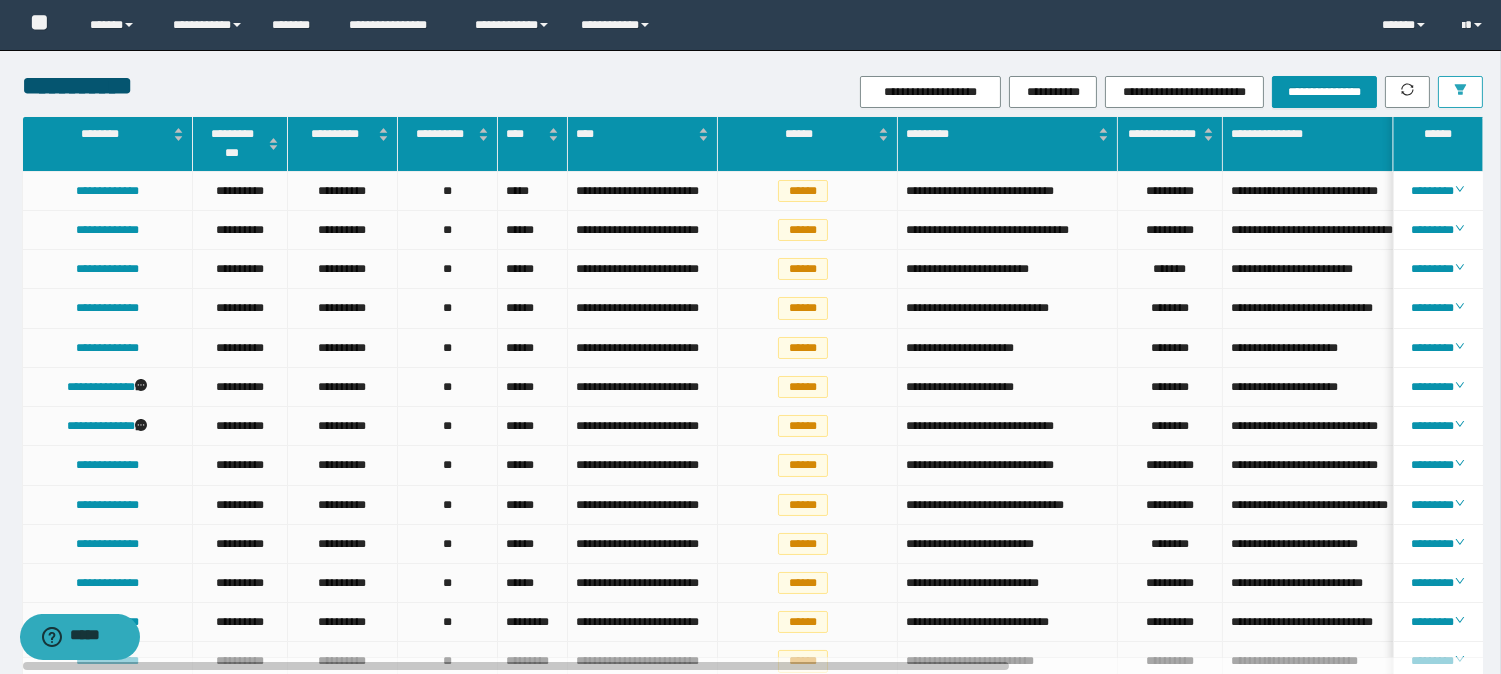 click at bounding box center [1460, 92] 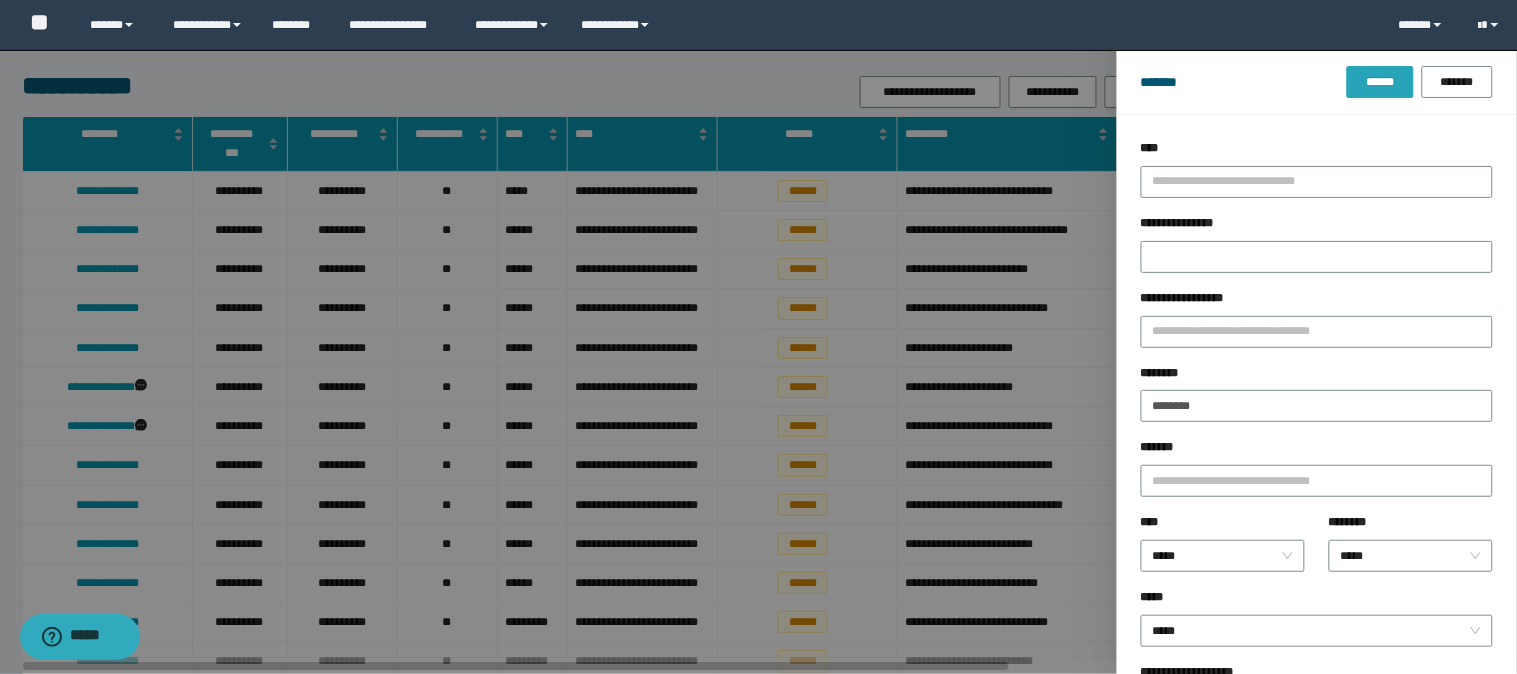 click on "******" at bounding box center (1380, 82) 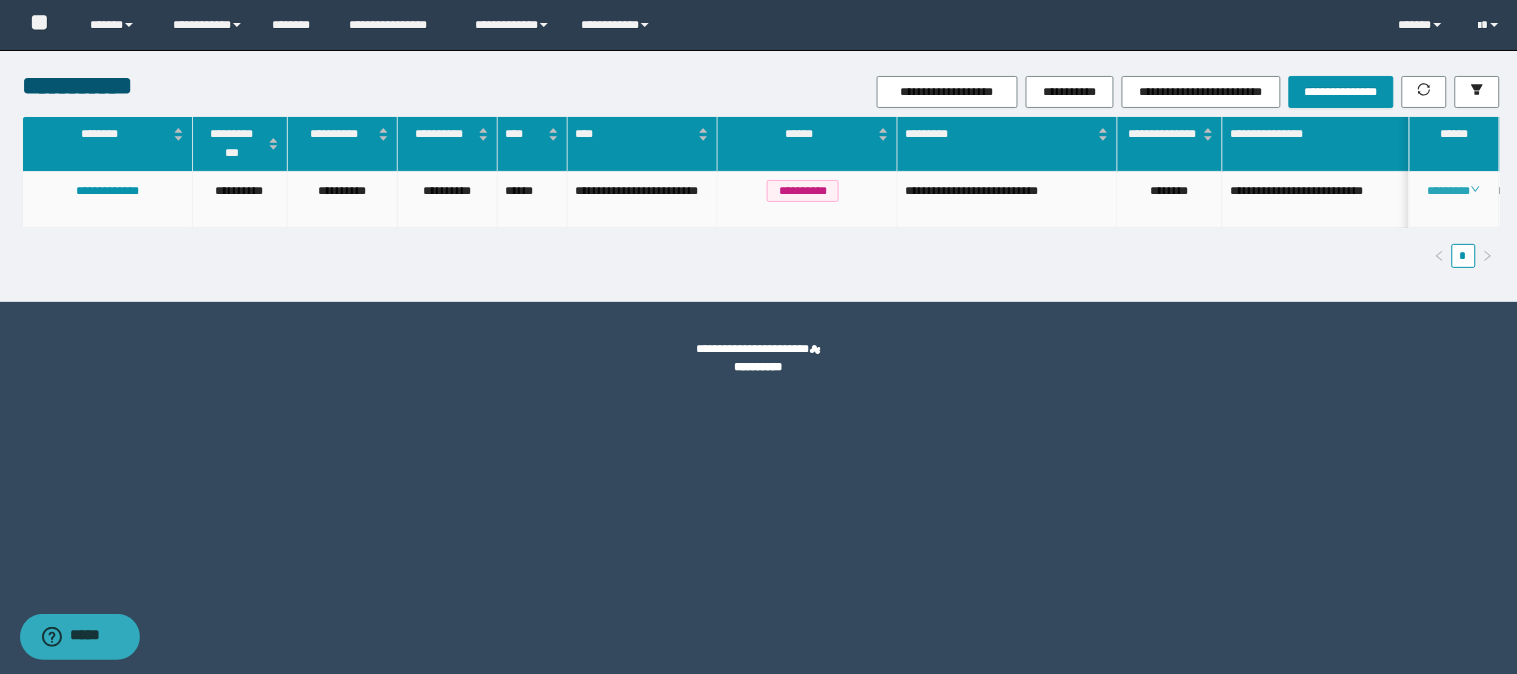 click on "********" at bounding box center [1454, 191] 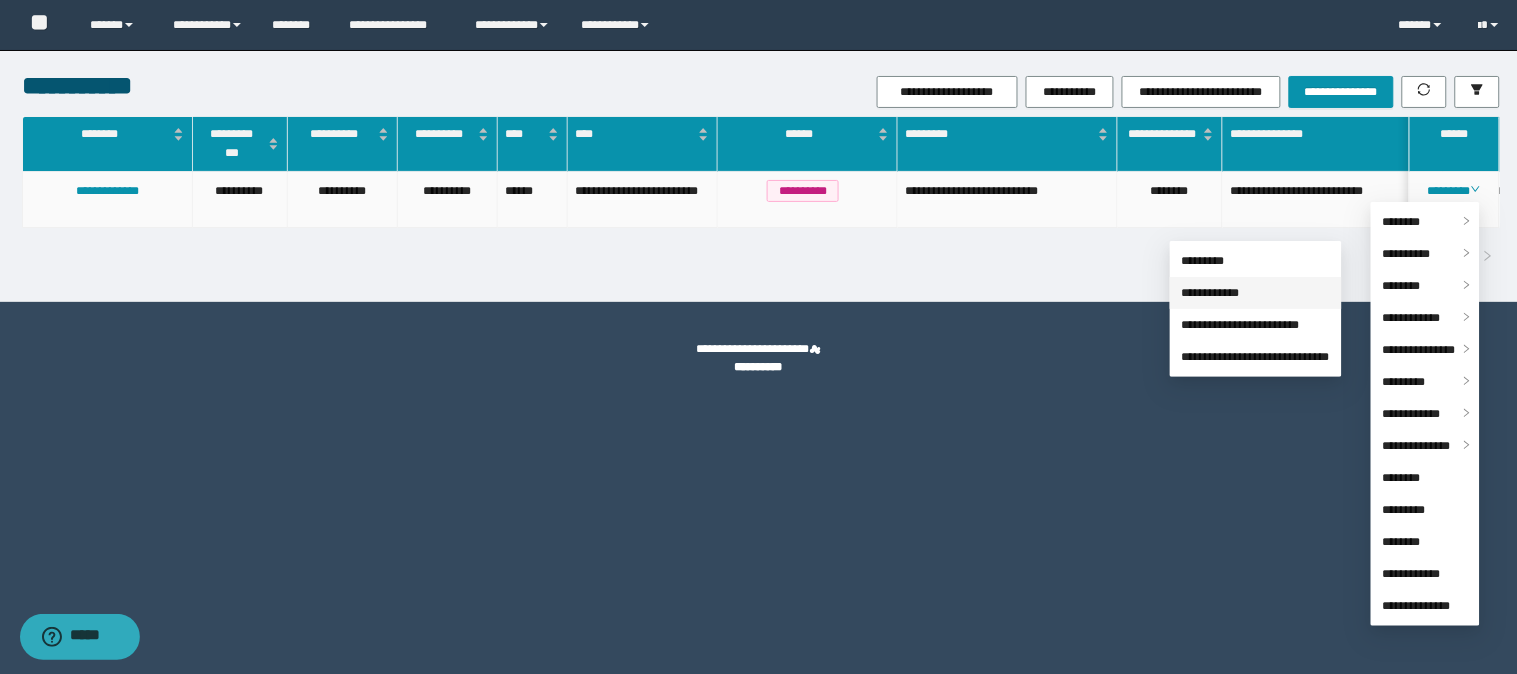 click on "**********" at bounding box center [1211, 293] 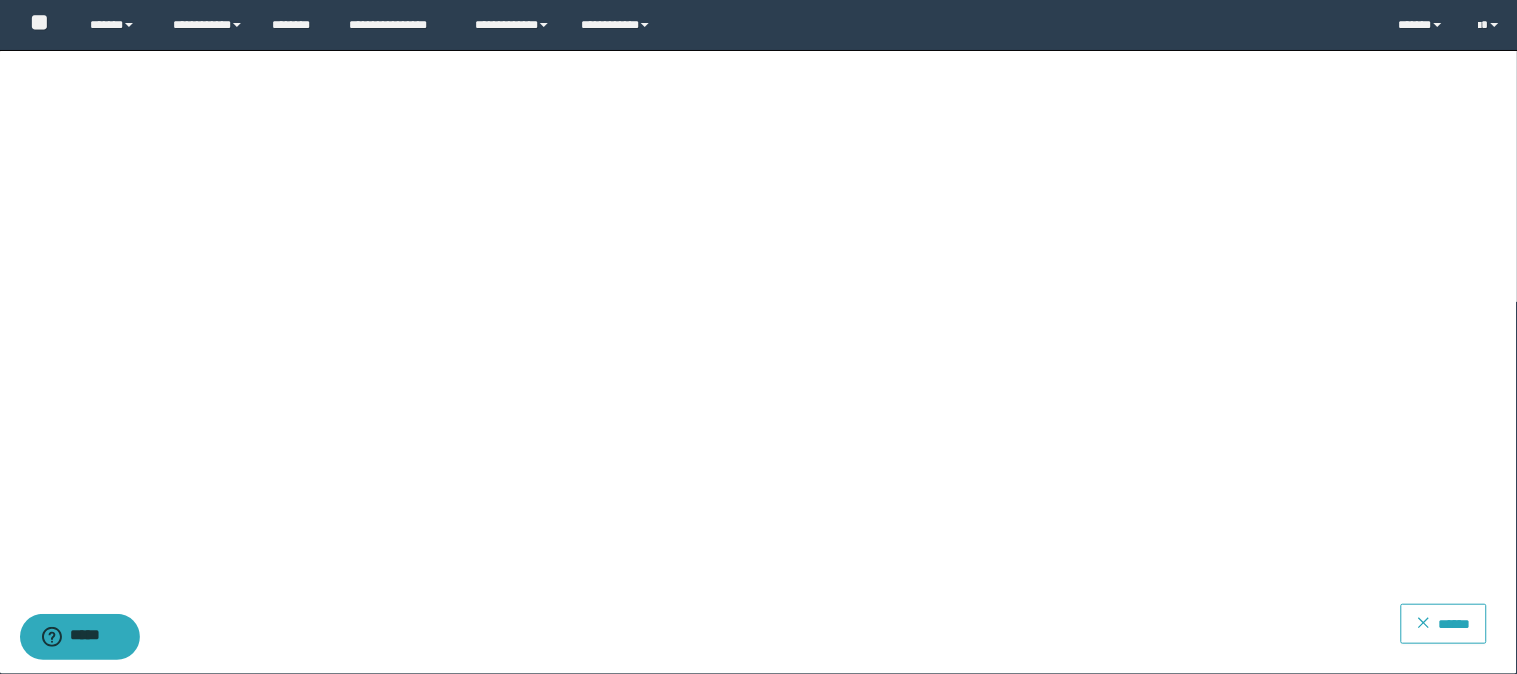 click on "******" at bounding box center [1444, 624] 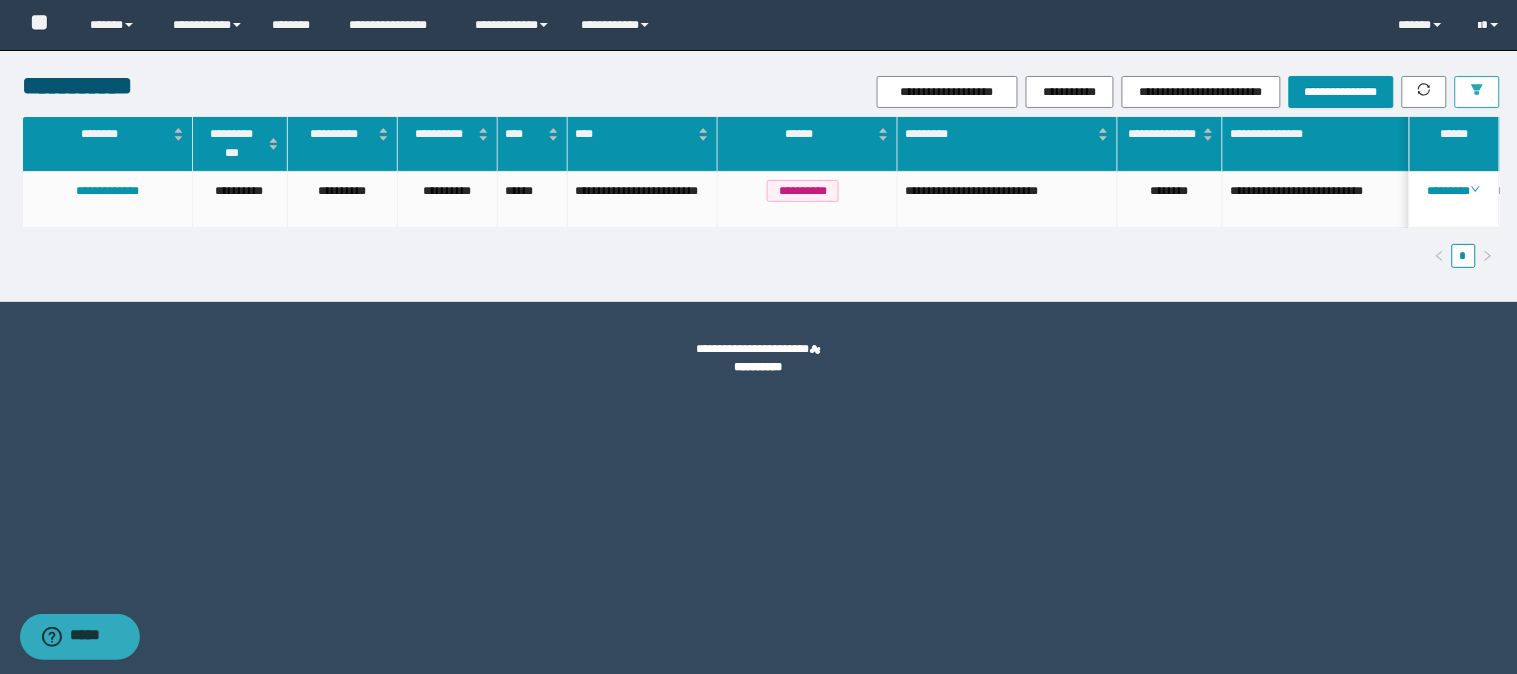 click 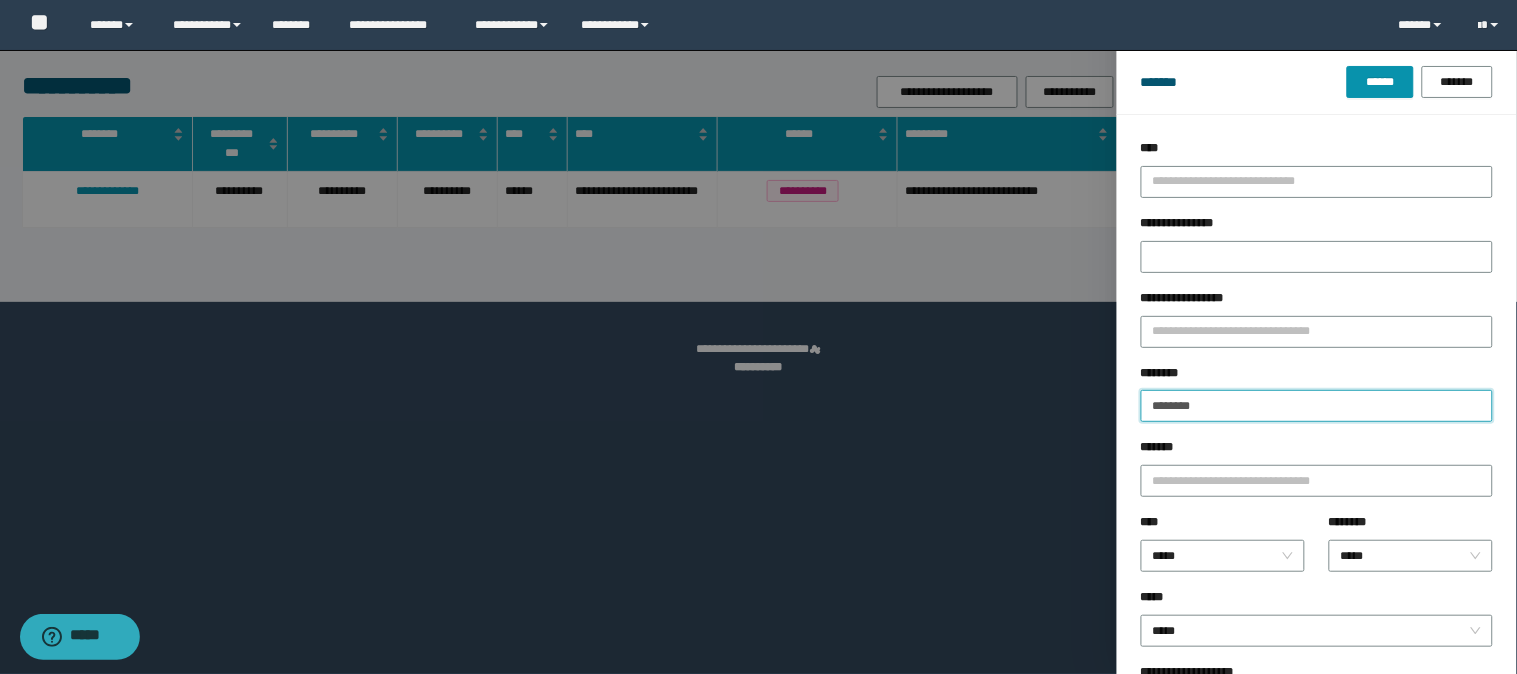 click on "********" at bounding box center [1317, 406] 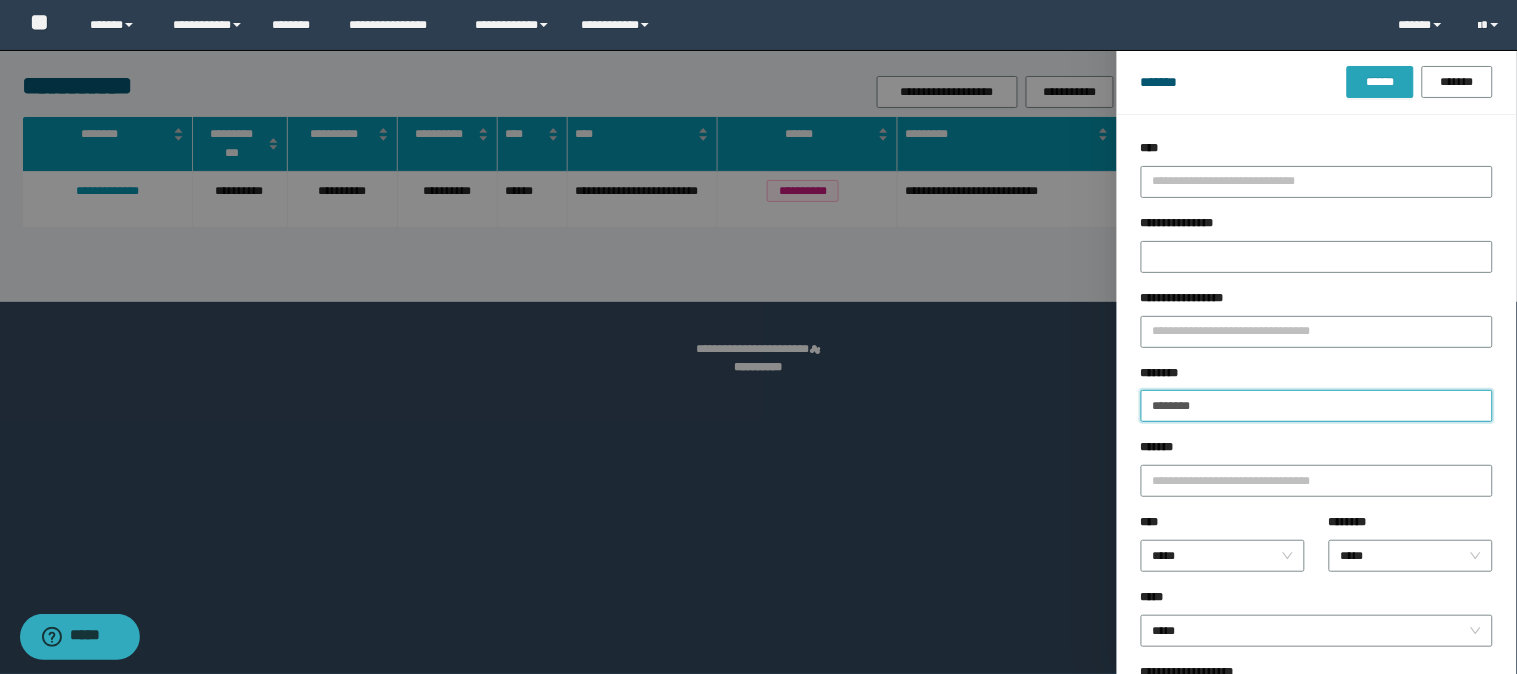 type on "********" 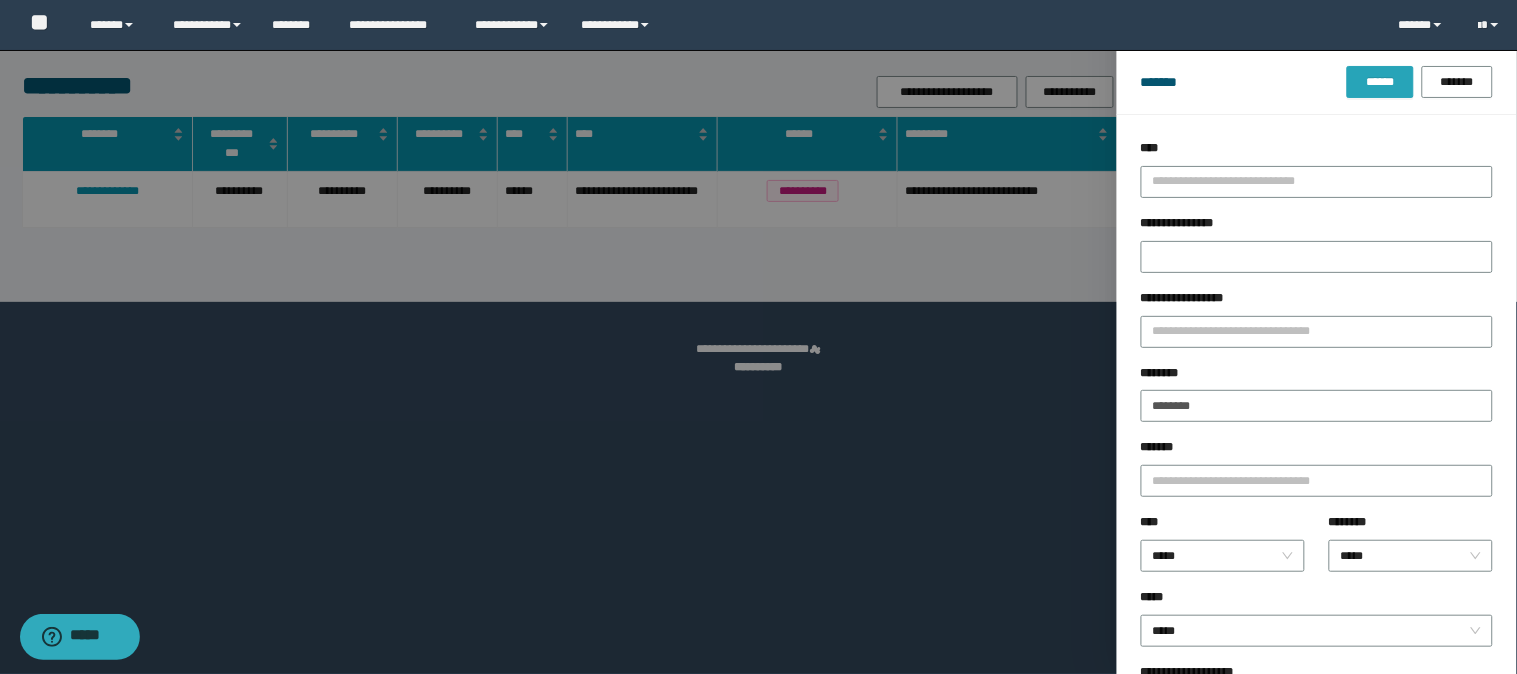 click on "******" at bounding box center (1380, 82) 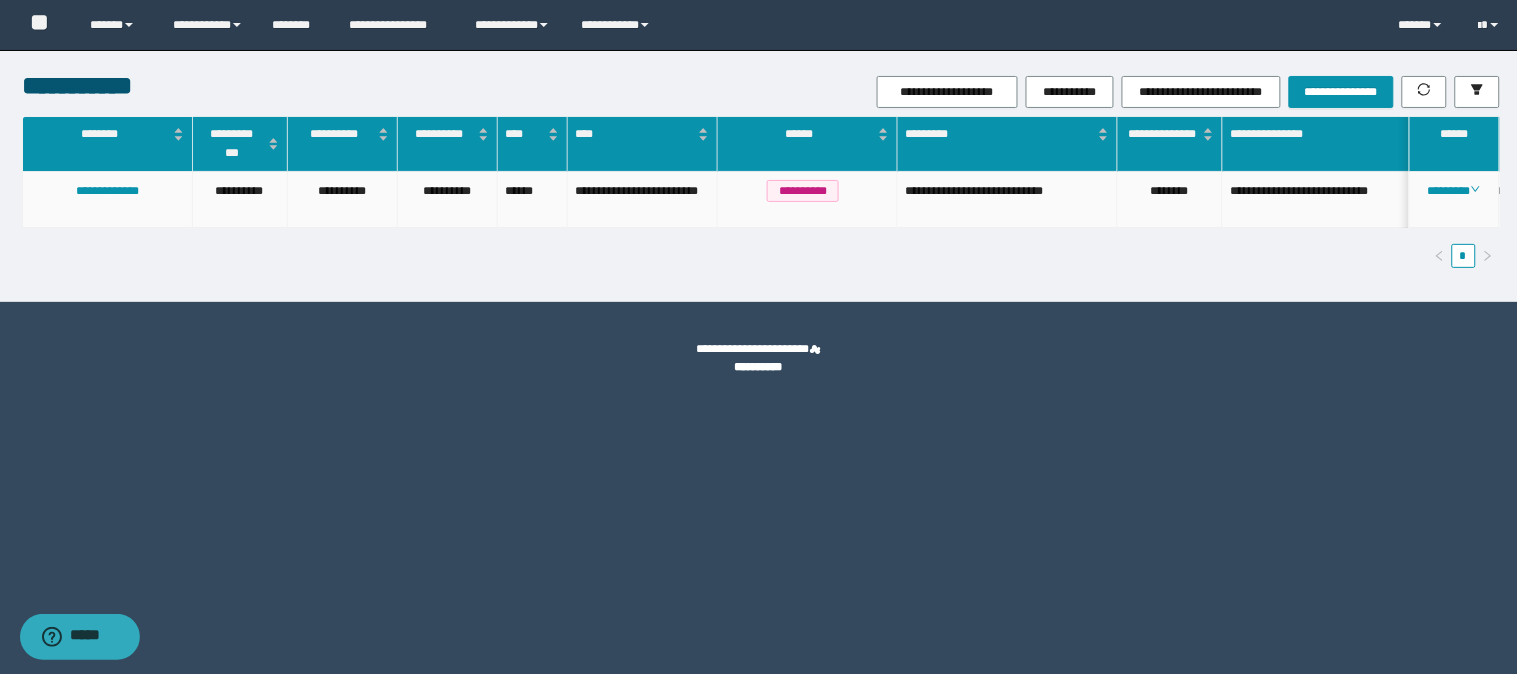 click on "********" at bounding box center (1455, 200) 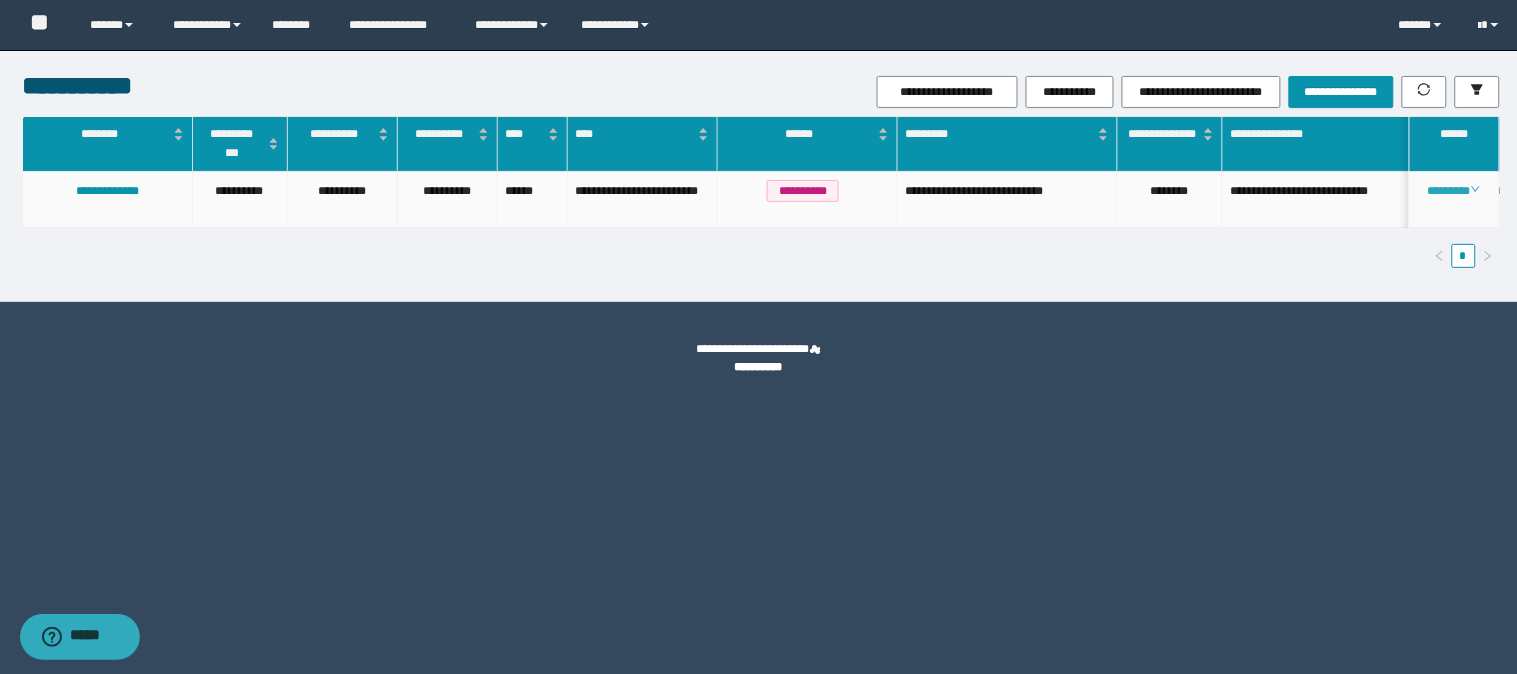click on "********" at bounding box center [1454, 191] 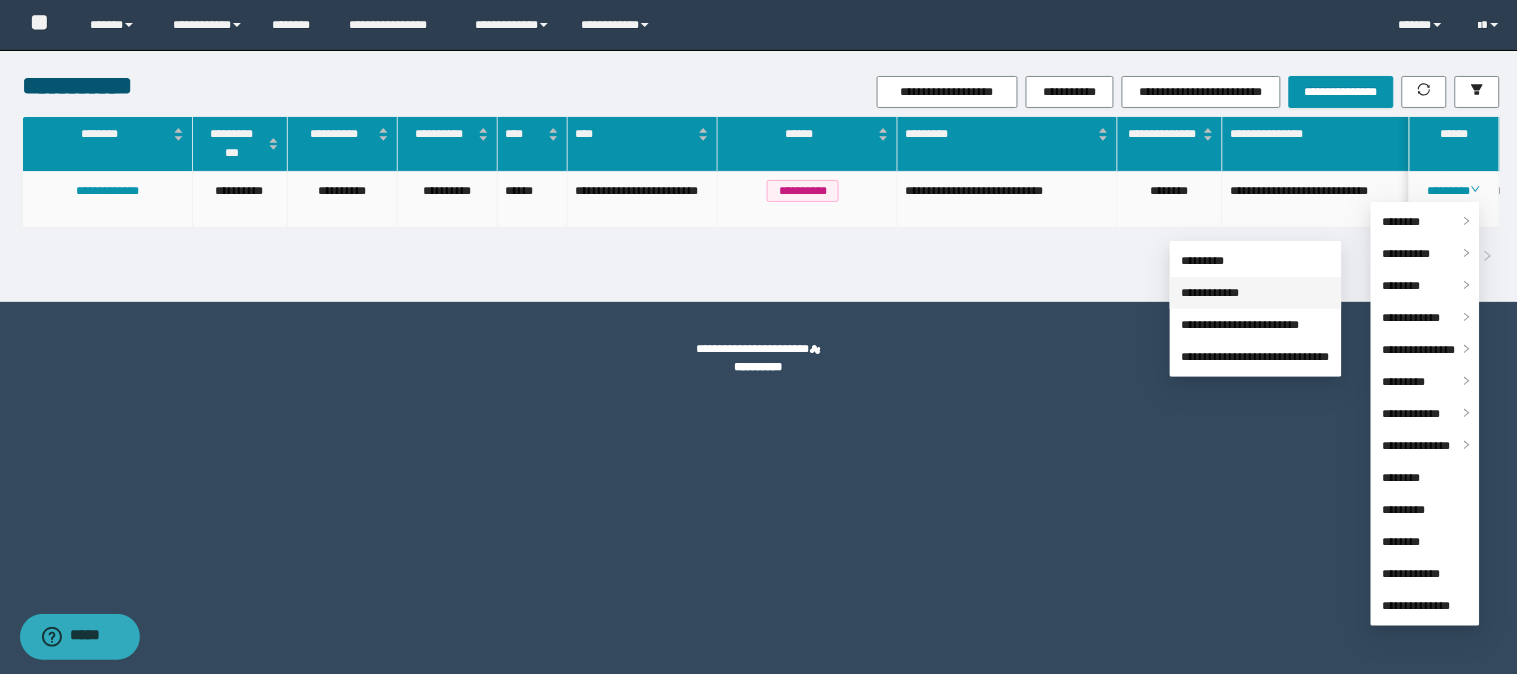 click on "**********" at bounding box center [1211, 293] 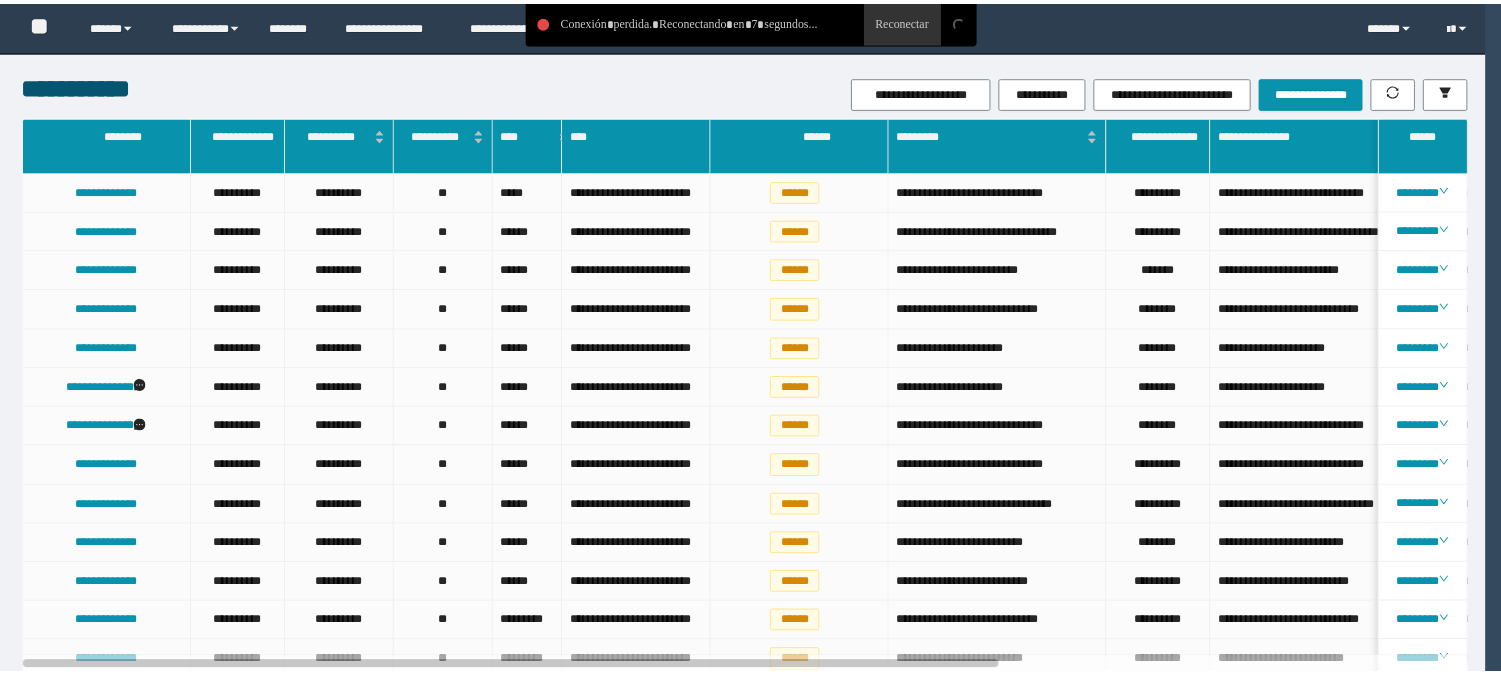 scroll, scrollTop: 0, scrollLeft: 0, axis: both 